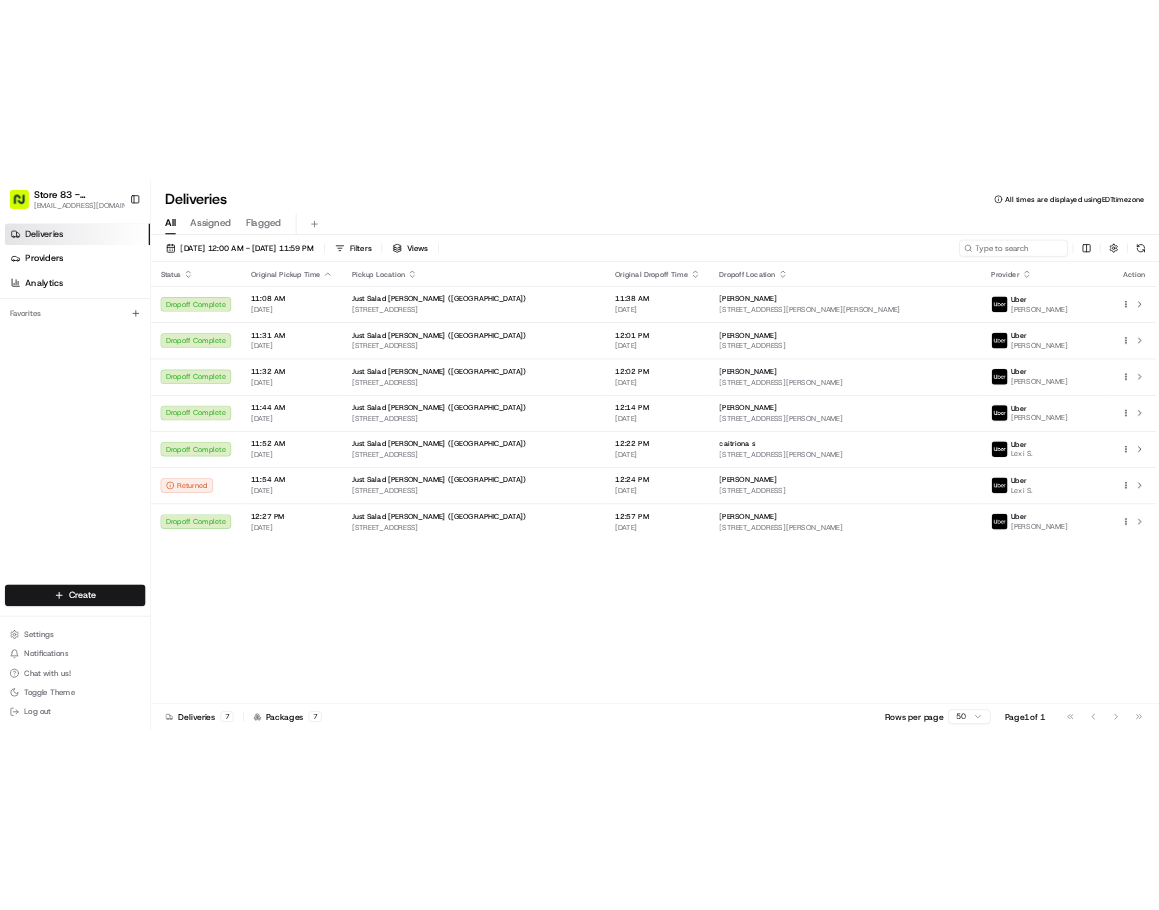 scroll, scrollTop: 0, scrollLeft: 0, axis: both 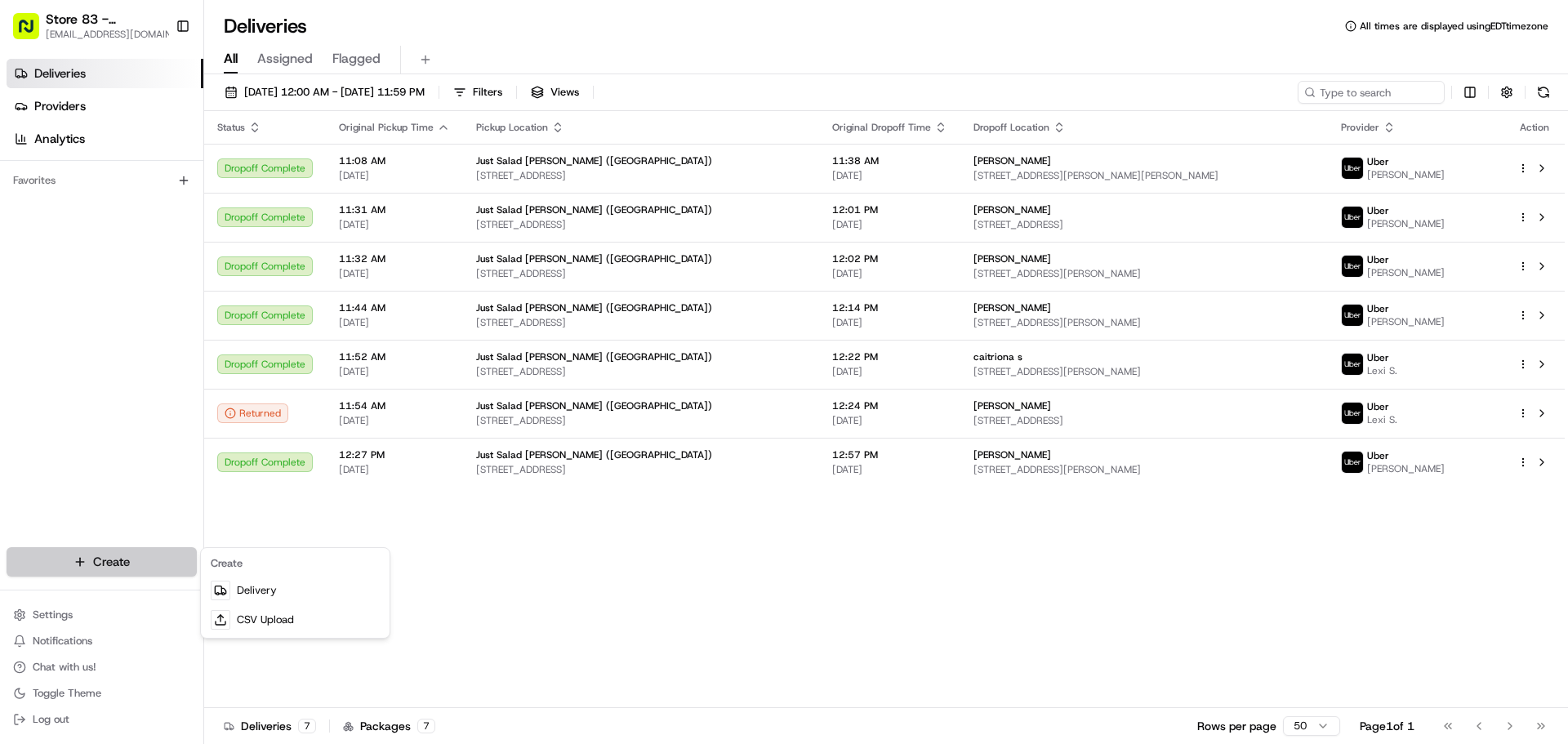 click on "Store 83 - [PERSON_NAME] ([GEOGRAPHIC_DATA]) (Just Salad) [EMAIL_ADDRESS][DOMAIN_NAME] Toggle Sidebar Deliveries Providers Analytics Favorites Main Menu Members & Organization Organization Users Roles Preferences Customization Tracking Orchestration Automations Locations Pickup Locations Dropoff Locations Billing Billing Refund Requests Integrations Notification Triggers Webhooks API Keys Request Logs Create Settings Notifications Chat with us! Toggle Theme Log out Deliveries All times are displayed using  EDT  timezone All Assigned Flagged [DATE] 12:00 AM - [DATE] 11:59 PM Filters Views Status Original Pickup Time Pickup Location Original Dropoff Time Dropoff Location Provider Action Dropoff Complete 11:08 AM [DATE] Just Salad [GEOGRAPHIC_DATA] ([GEOGRAPHIC_DATA]) [STREET_ADDRESS] 11:38 AM [DATE] [PERSON_NAME] [STREET_ADDRESS][PERSON_NAME][PERSON_NAME] Uber Tainara S. Dropoff Complete 11:31 AM [DATE] Just [GEOGRAPHIC_DATA][PERSON_NAME] ([GEOGRAPHIC_DATA]) [STREET_ADDRESS] 12:01 PM [DATE] [PERSON_NAME] M Uber [PERSON_NAME] C. Uber" at bounding box center (784, 372) 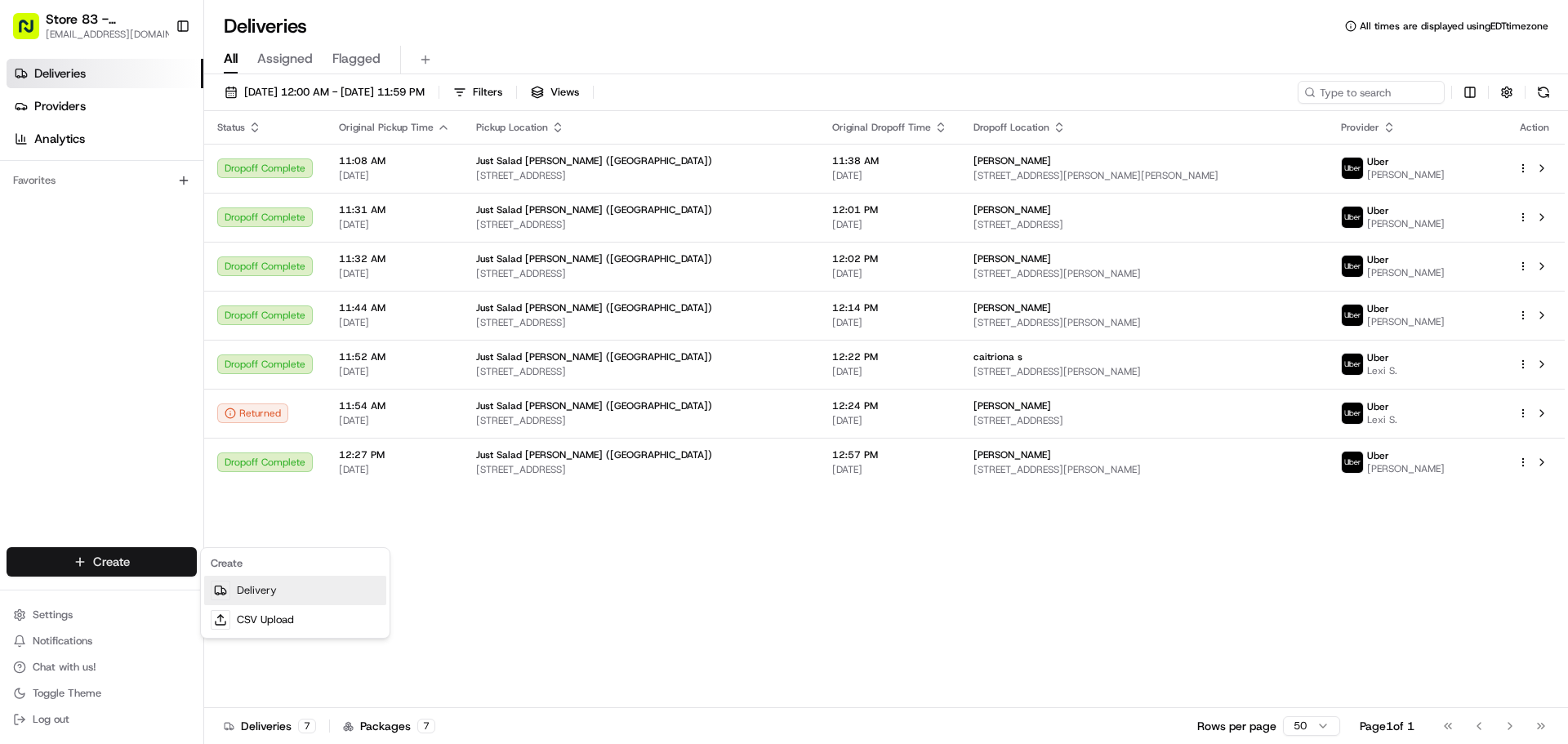 click on "Delivery" at bounding box center [295, 590] 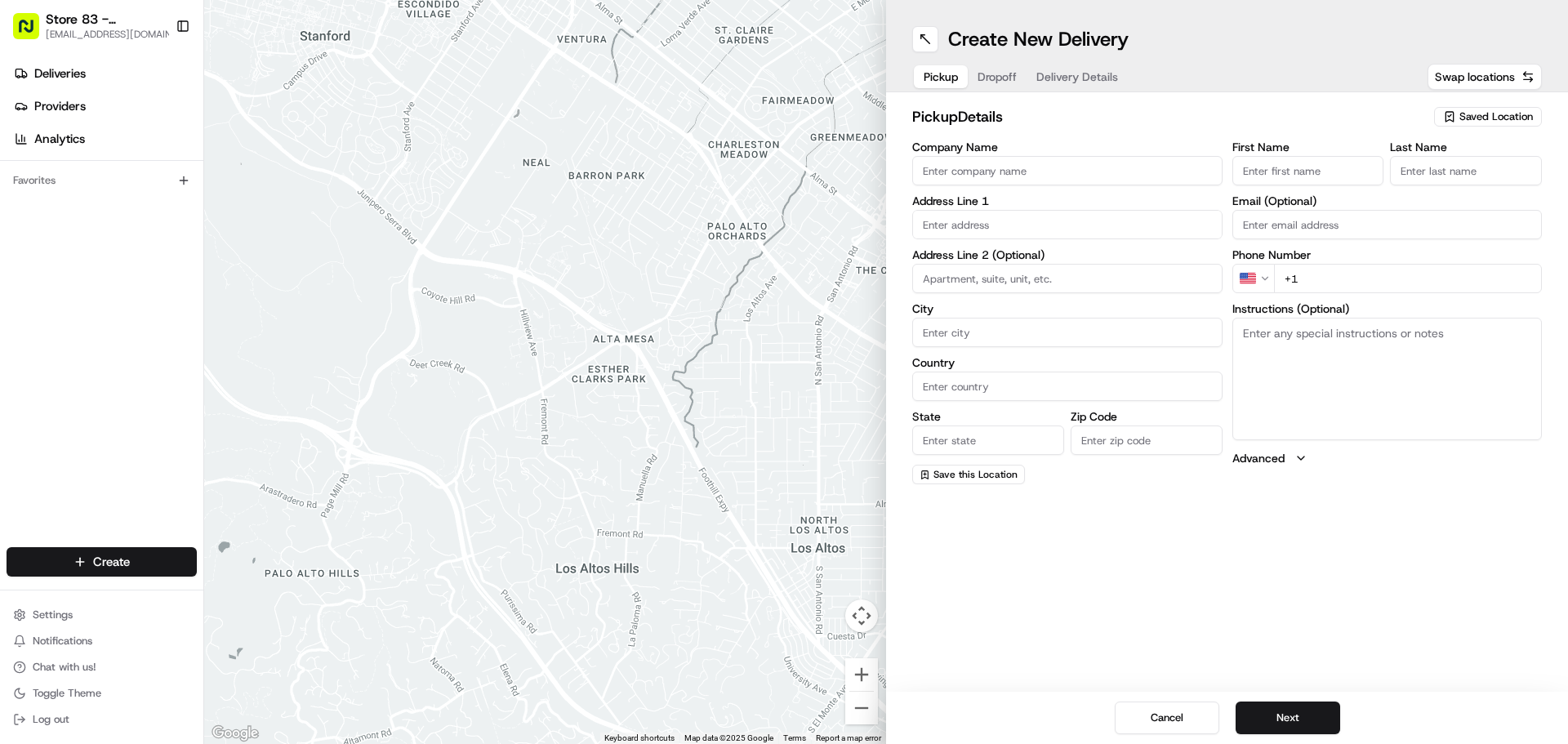 click on "Company Name" at bounding box center (1067, 171) 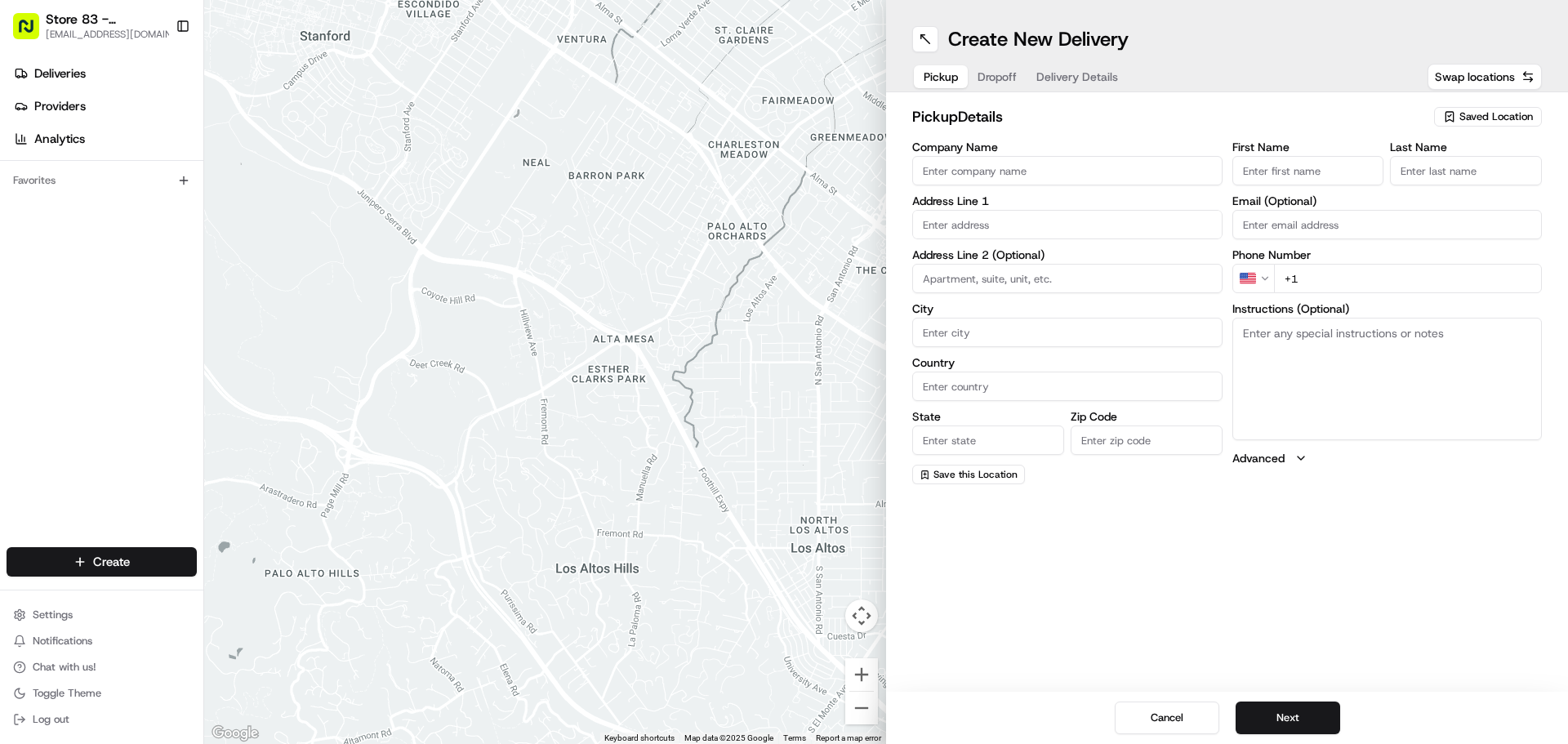type on "Just Salad Downtown" 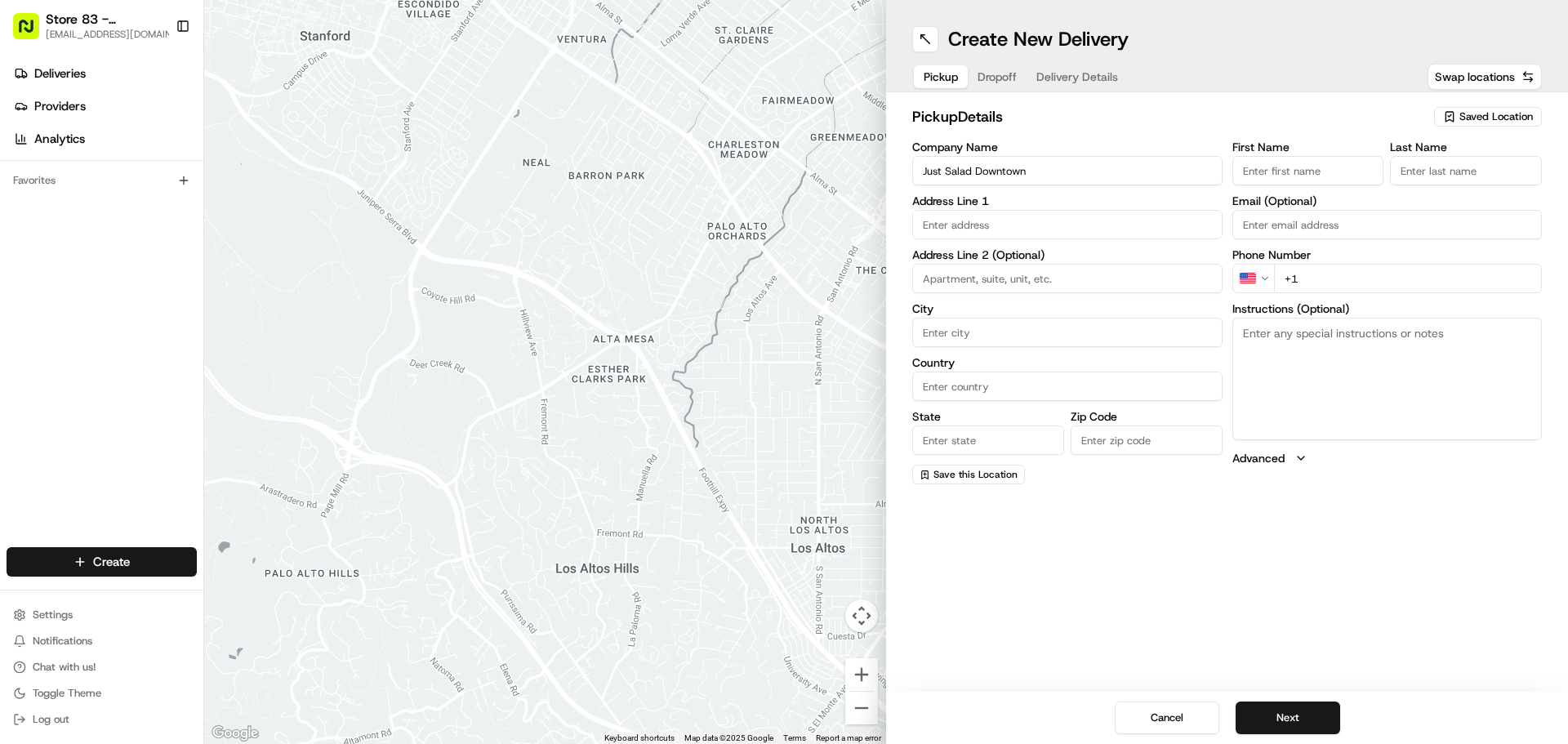 type on "[STREET_ADDRESS]" 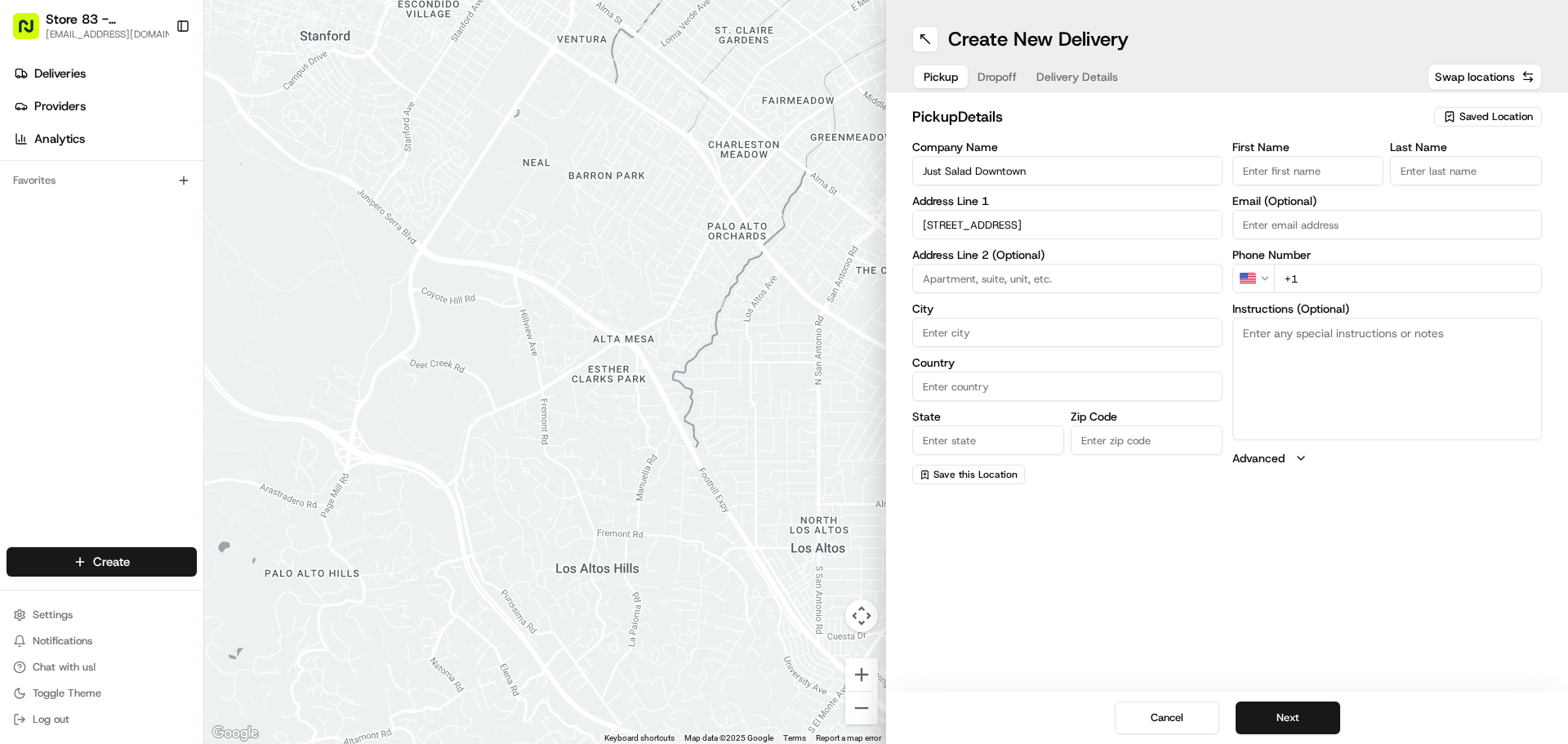 type on "[GEOGRAPHIC_DATA]" 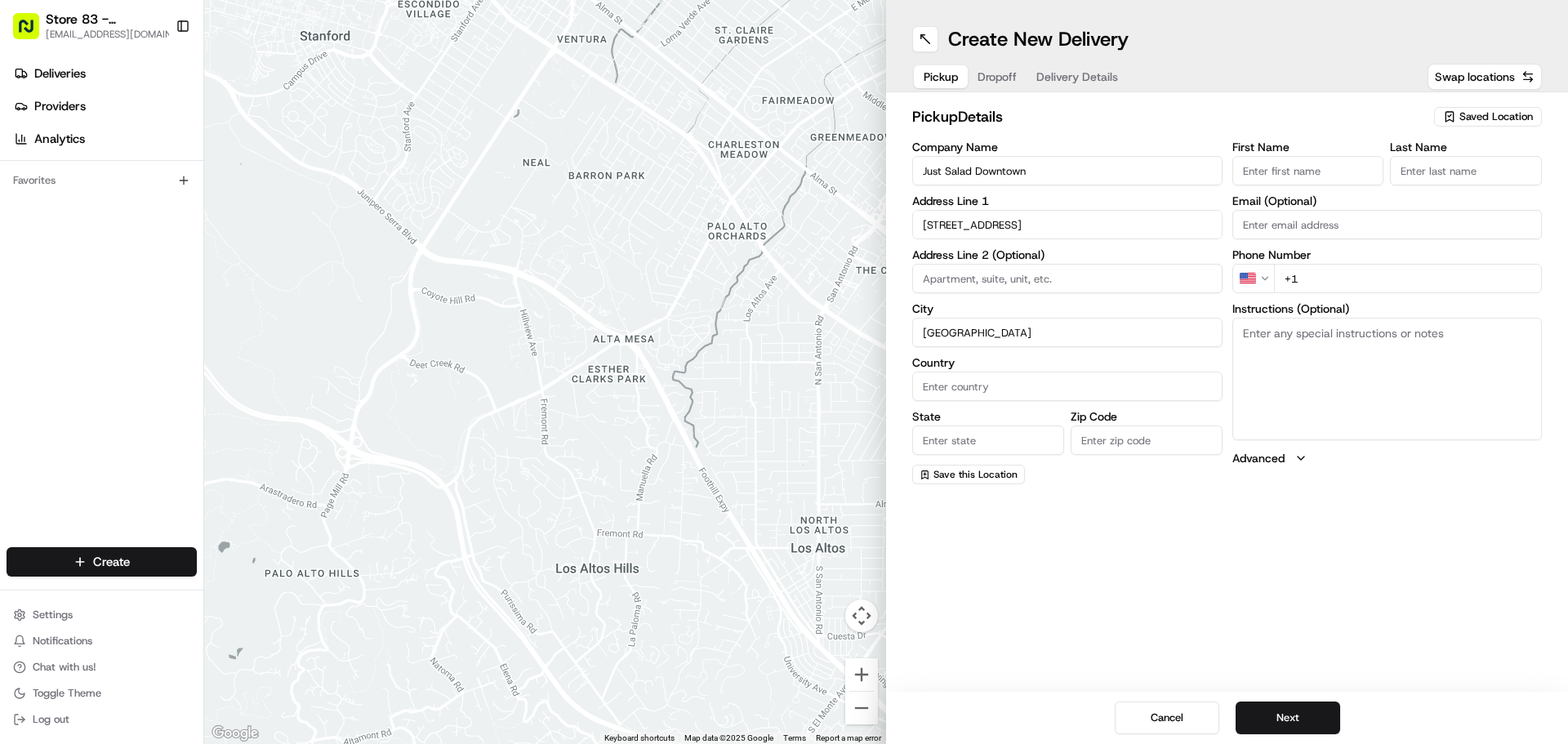 type on "[GEOGRAPHIC_DATA]" 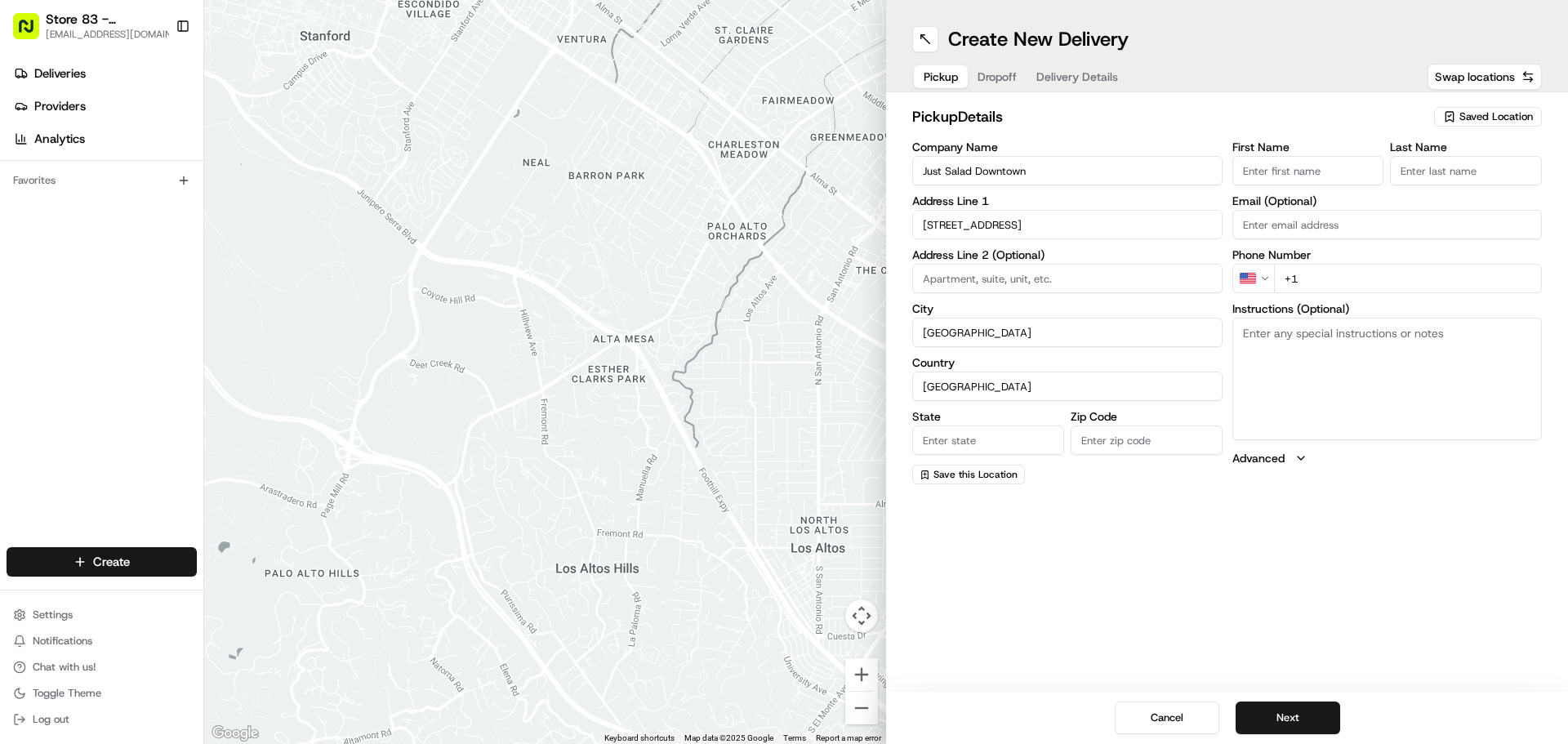 type on "MA" 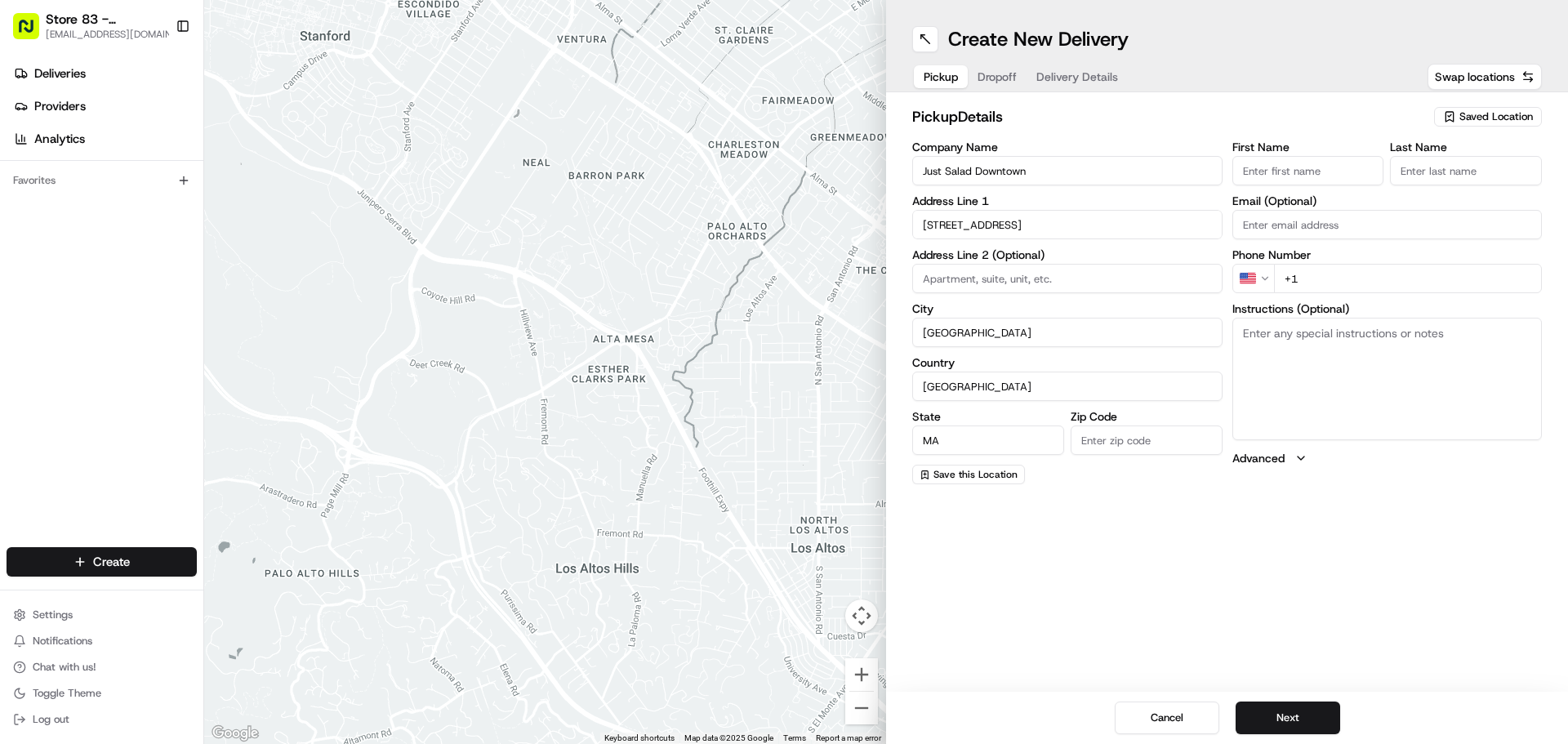 type on "02110" 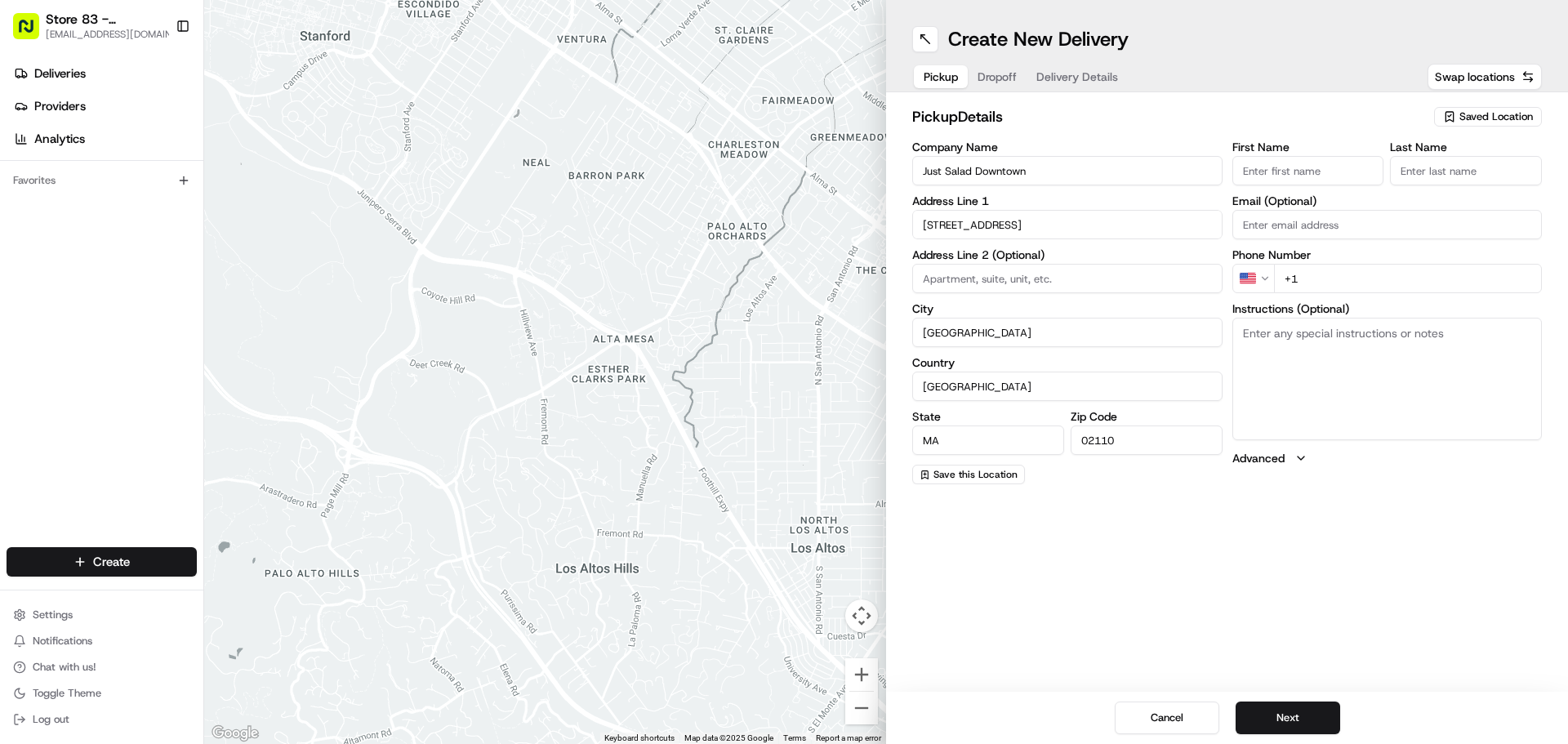 type on "Abby" 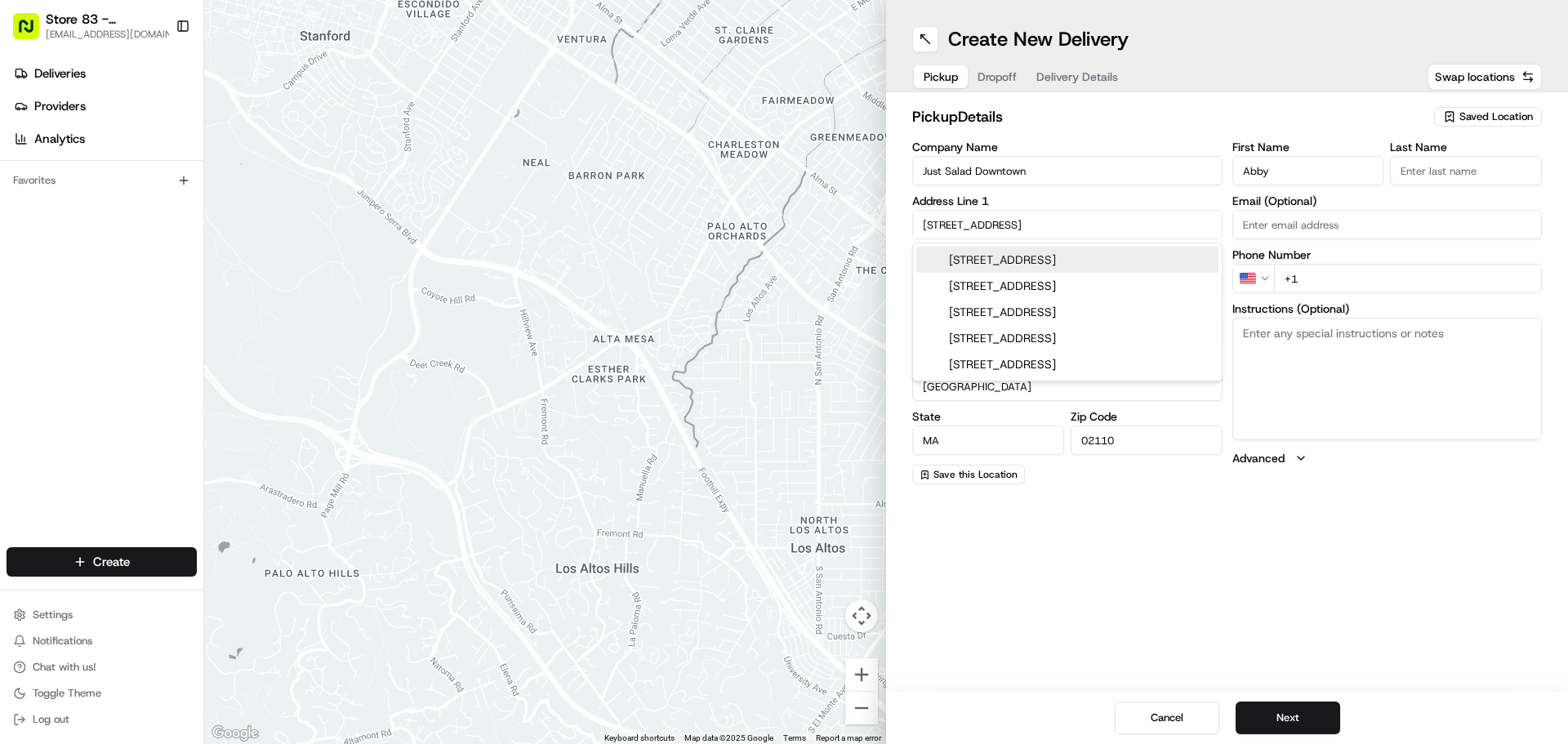 click on "[STREET_ADDRESS]" at bounding box center [1067, 260] 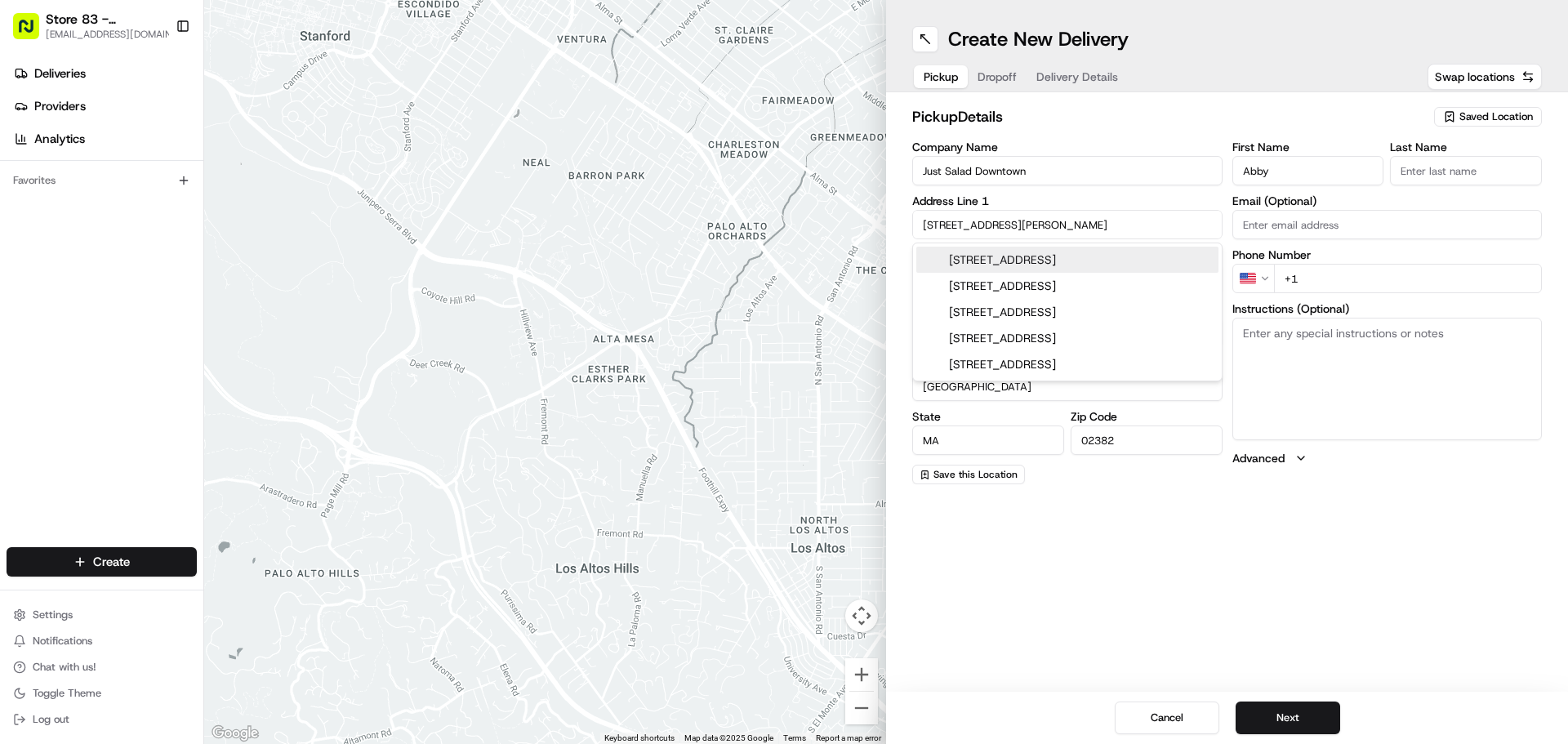 type on "[STREET_ADDRESS]" 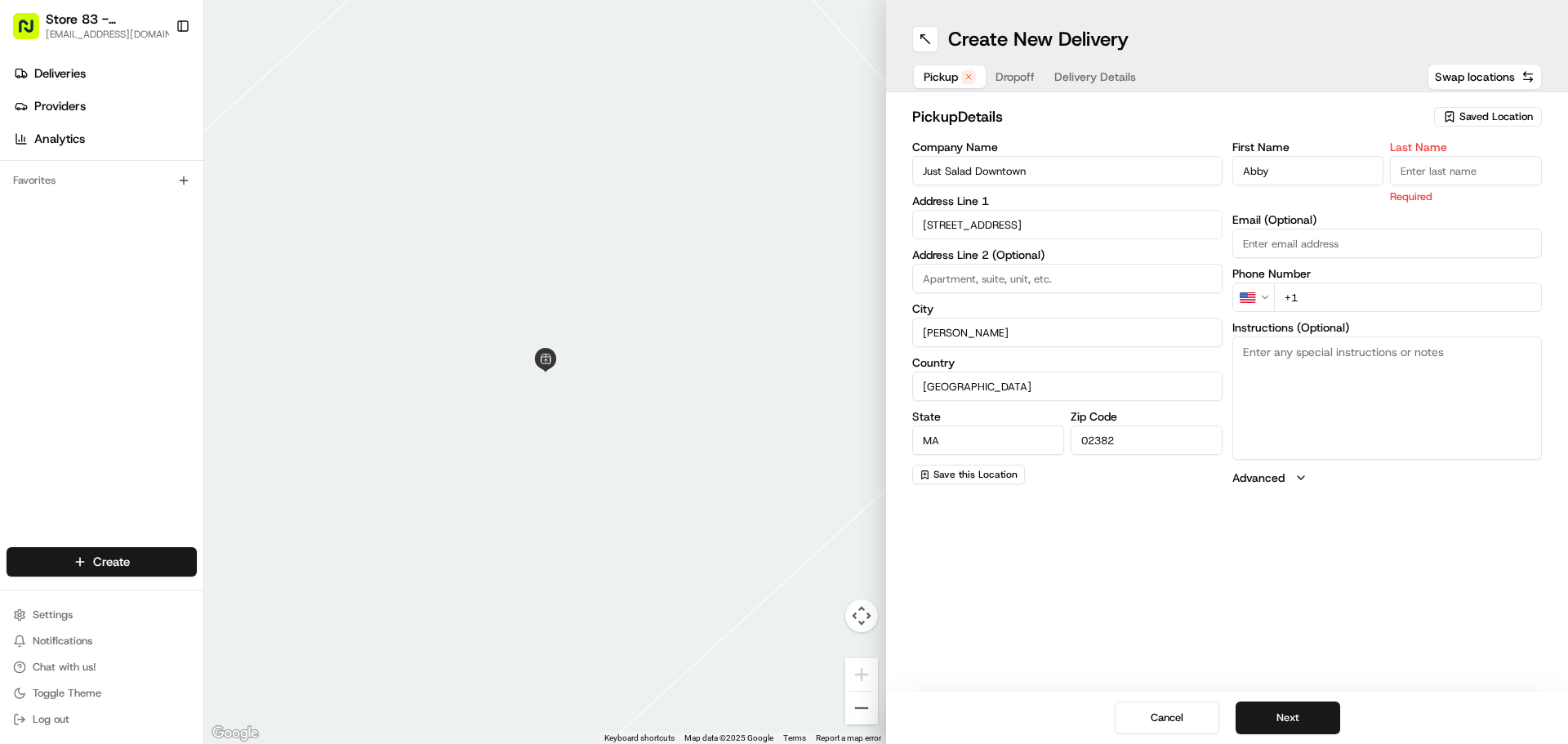 click on "[STREET_ADDRESS]" at bounding box center [1067, 225] 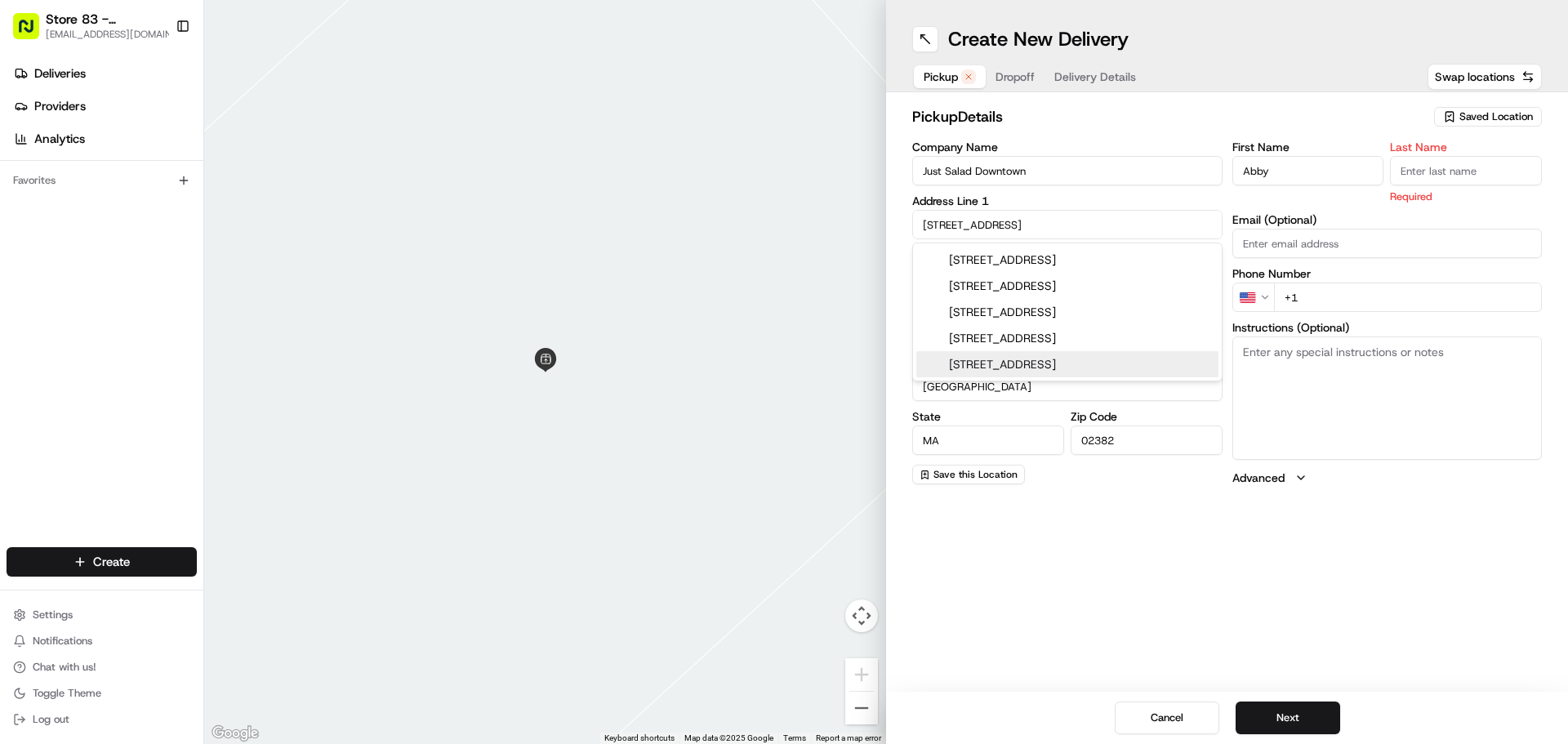 click on "Company Name Just Salad Downtown Address Line [GEOGRAPHIC_DATA][STREET_ADDRESS] Address Line 2 (Optional) City [GEOGRAPHIC_DATA] [GEOGRAPHIC_DATA] [US_STATE] Zip Code 02382 Save this Location" at bounding box center [1067, 314] 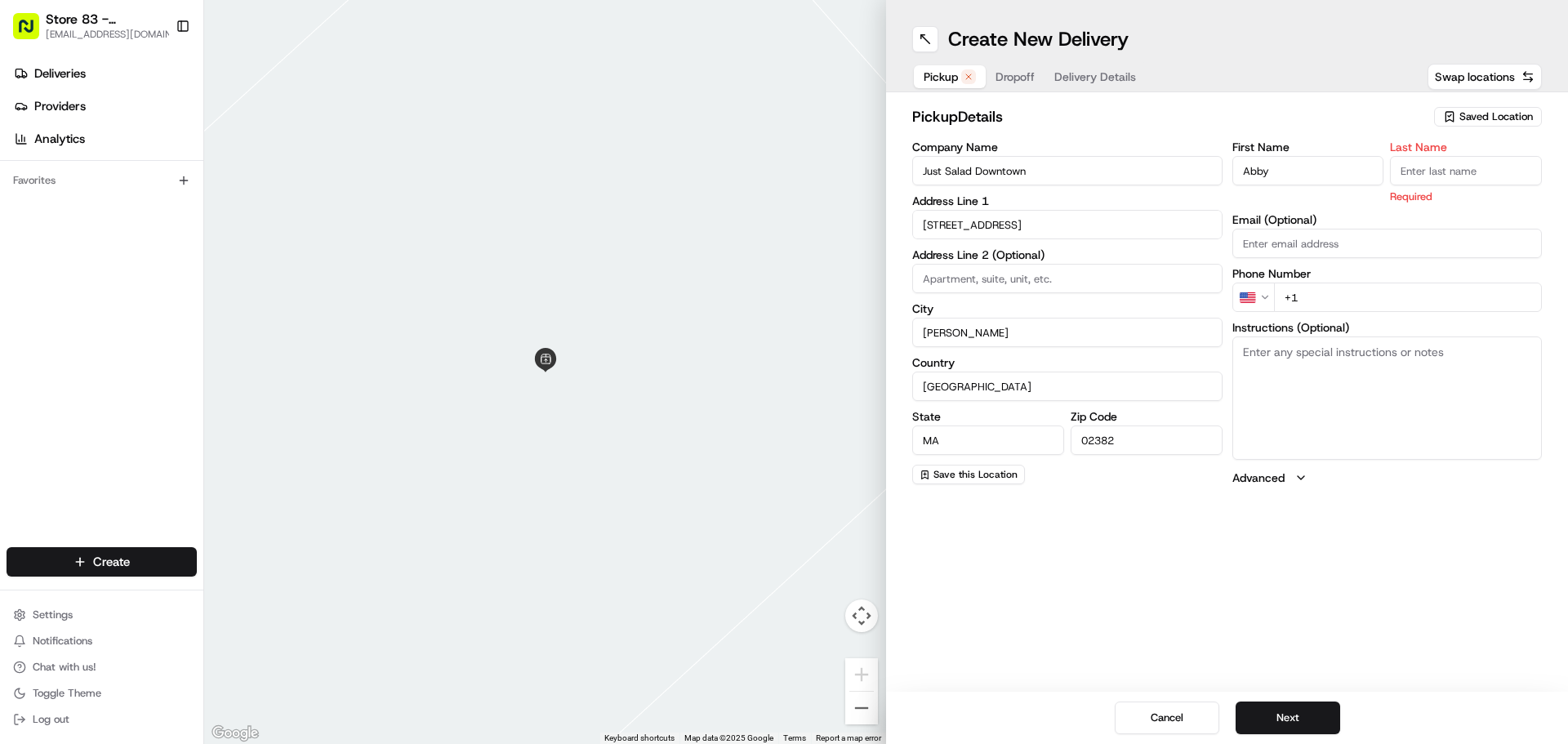 click on "Address Line 2 (Optional)" at bounding box center [1067, 255] 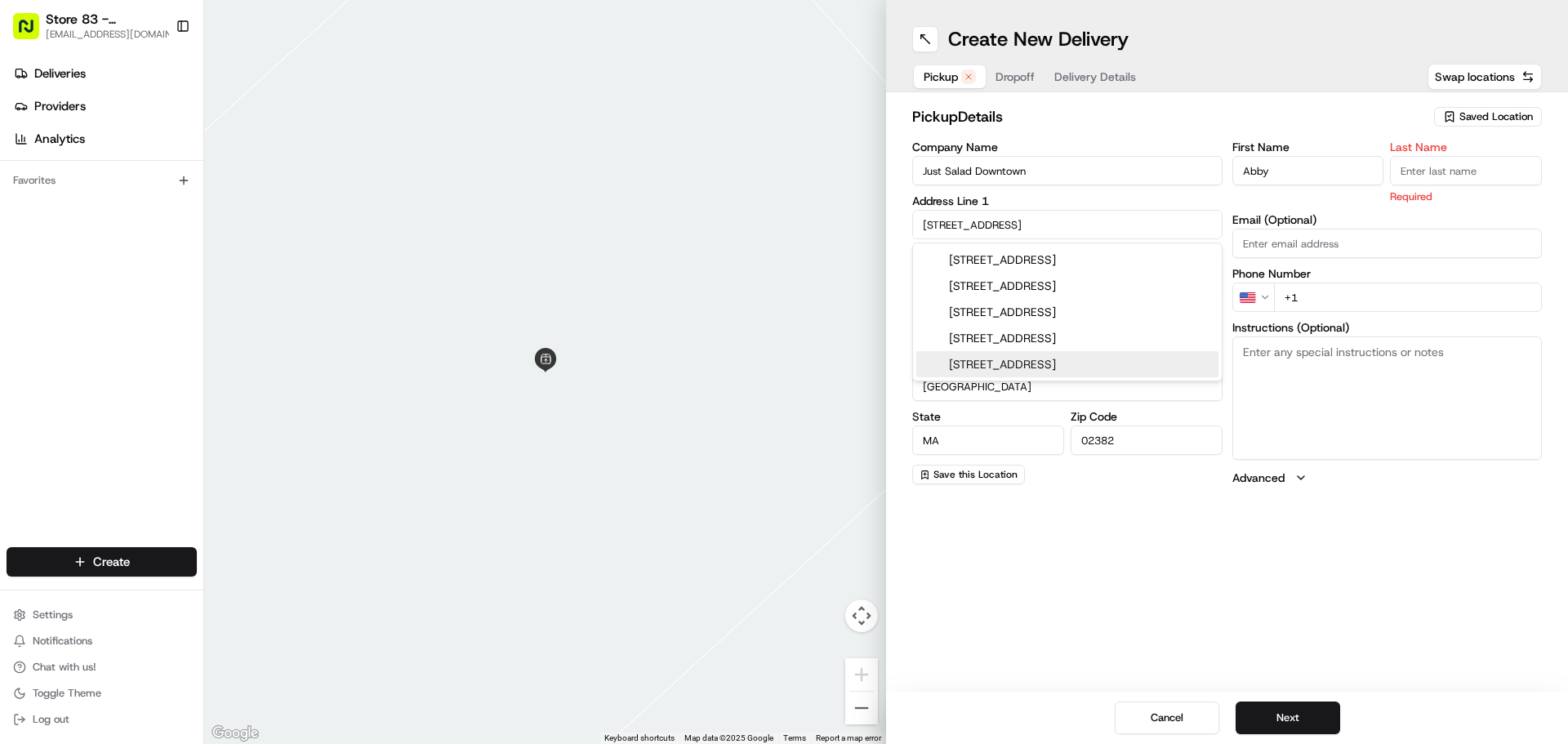 type on "[GEOGRAPHIC_DATA]" 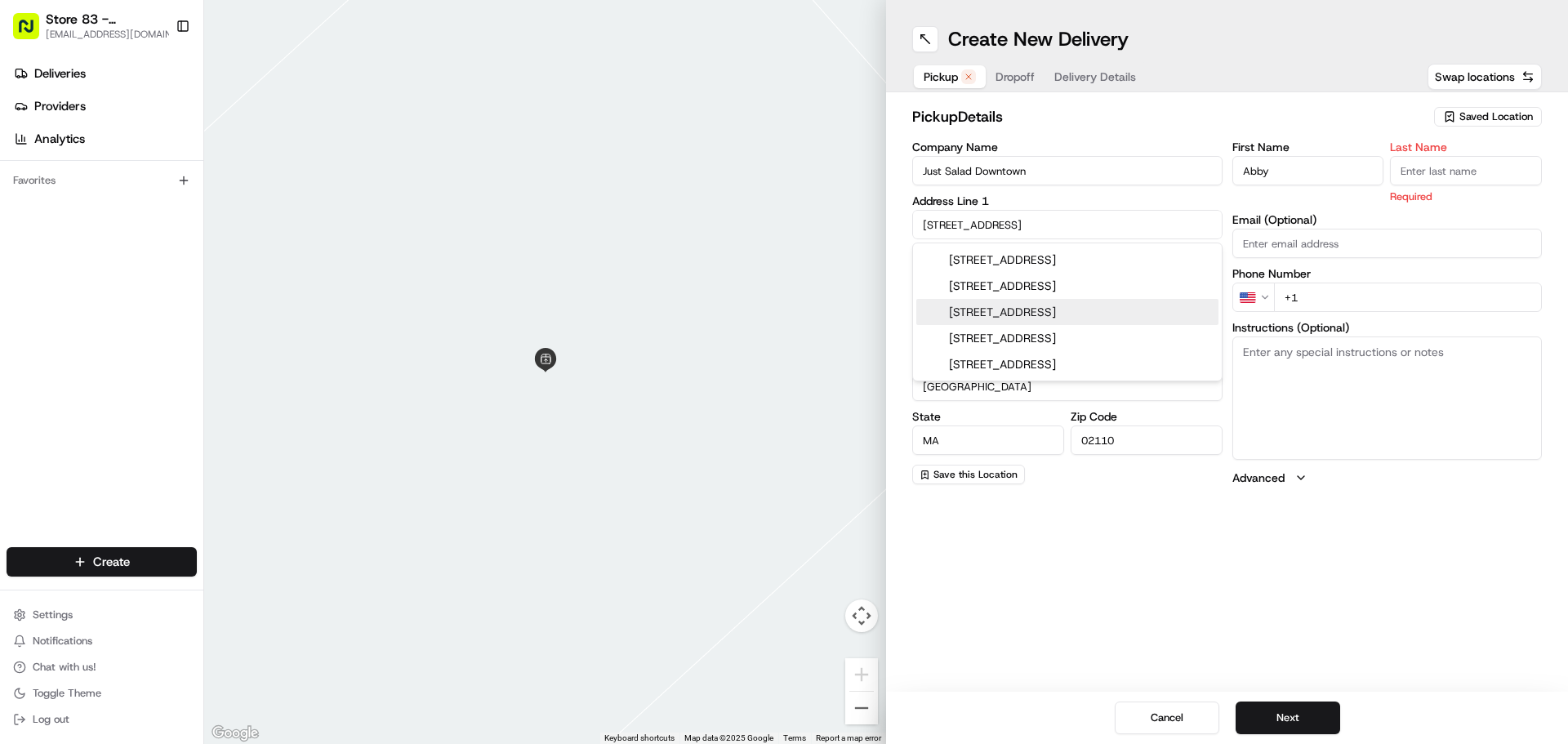 click on "[STREET_ADDRESS]" at bounding box center [1067, 312] 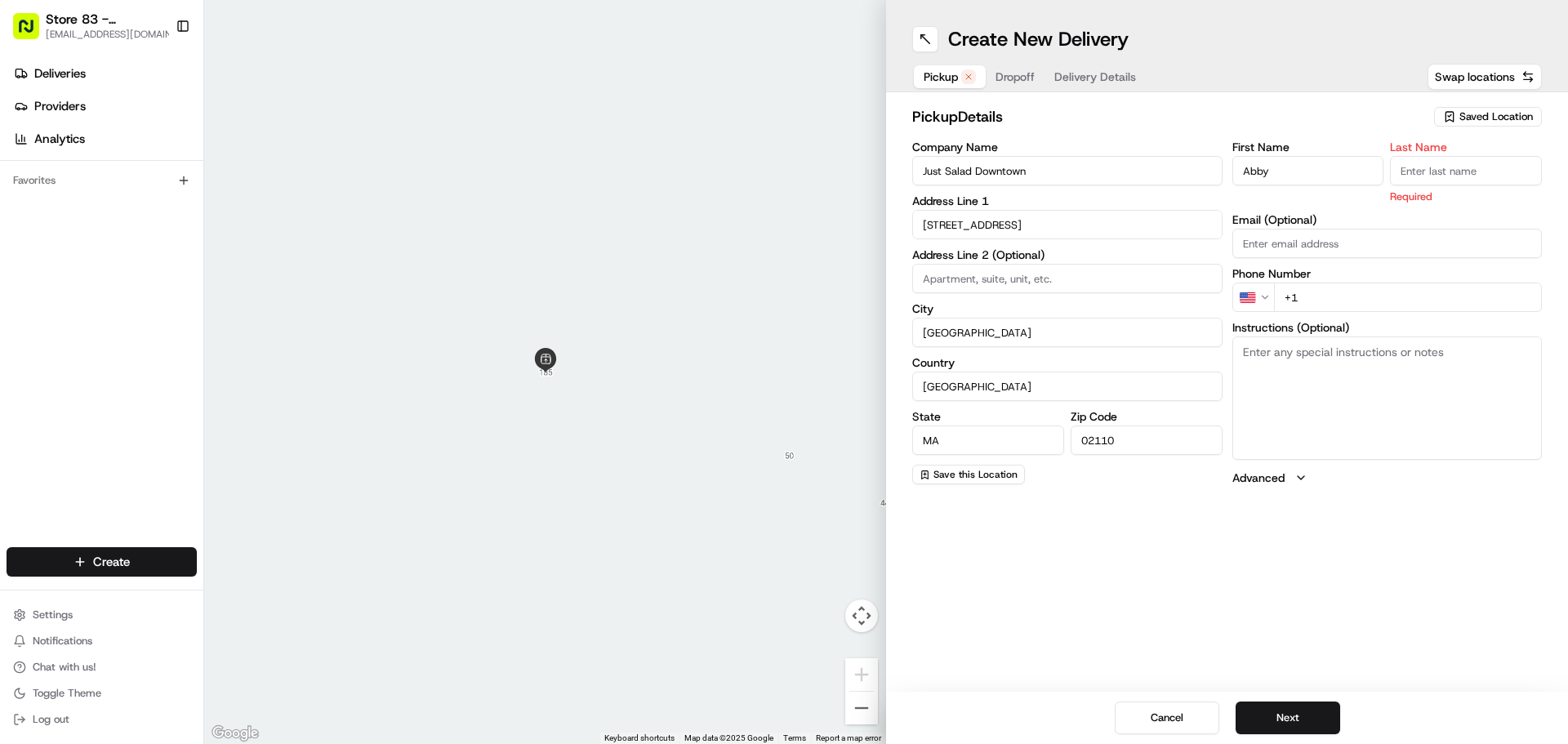 click on "+1" at bounding box center (1408, 297) 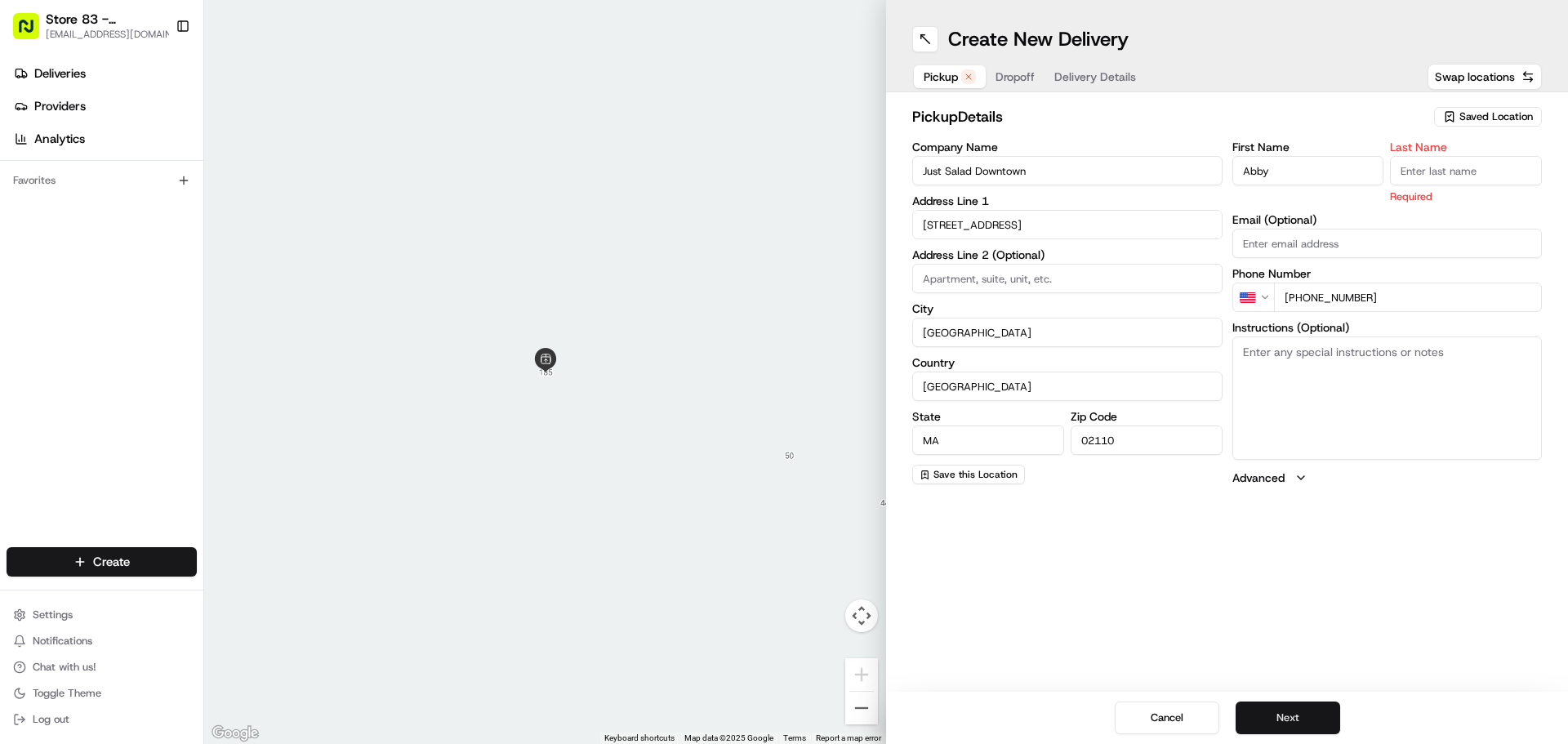 type on "[PHONE_NUMBER]" 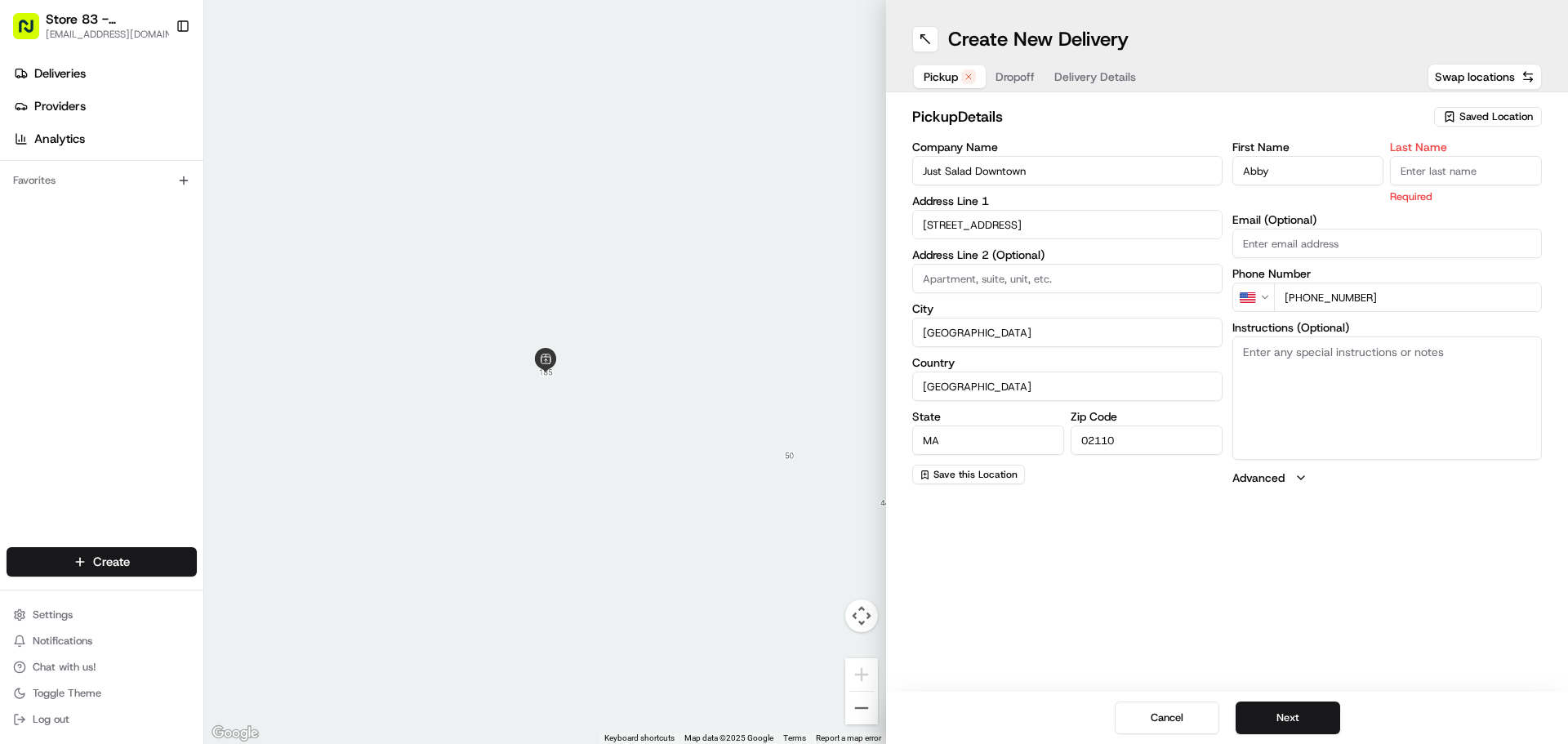 click on "Last Name" at bounding box center (1466, 171) 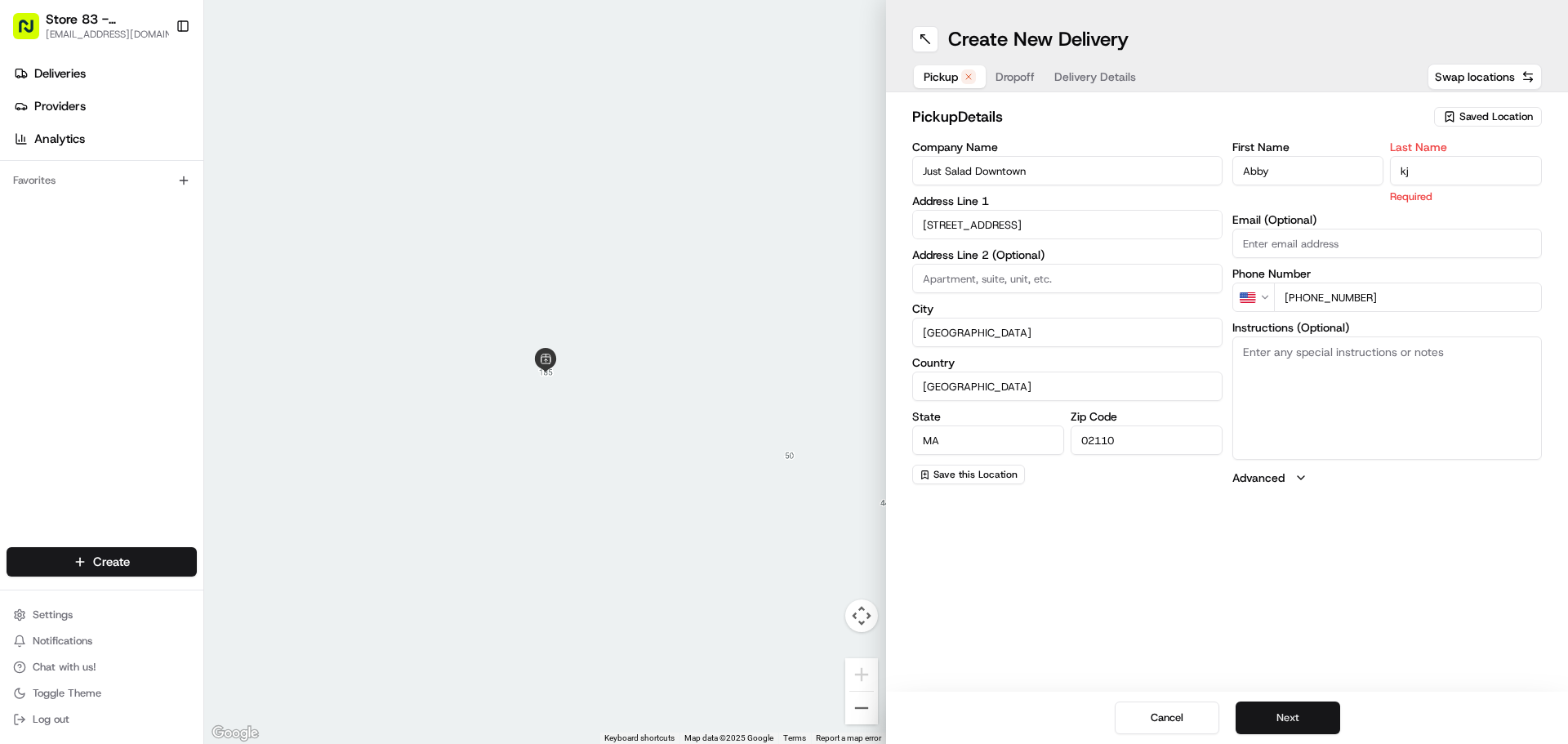 type on "kj" 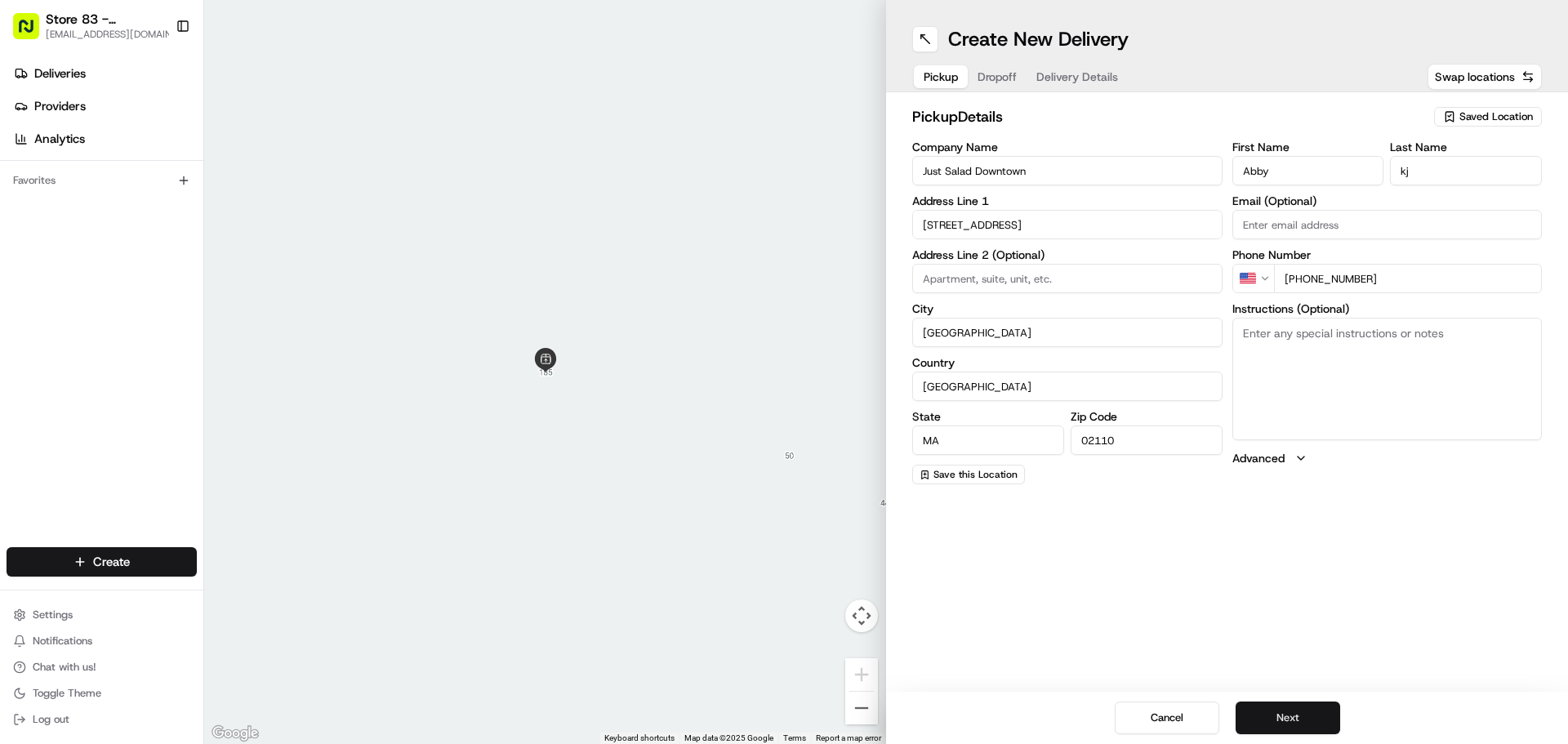 click on "Next" at bounding box center [1288, 718] 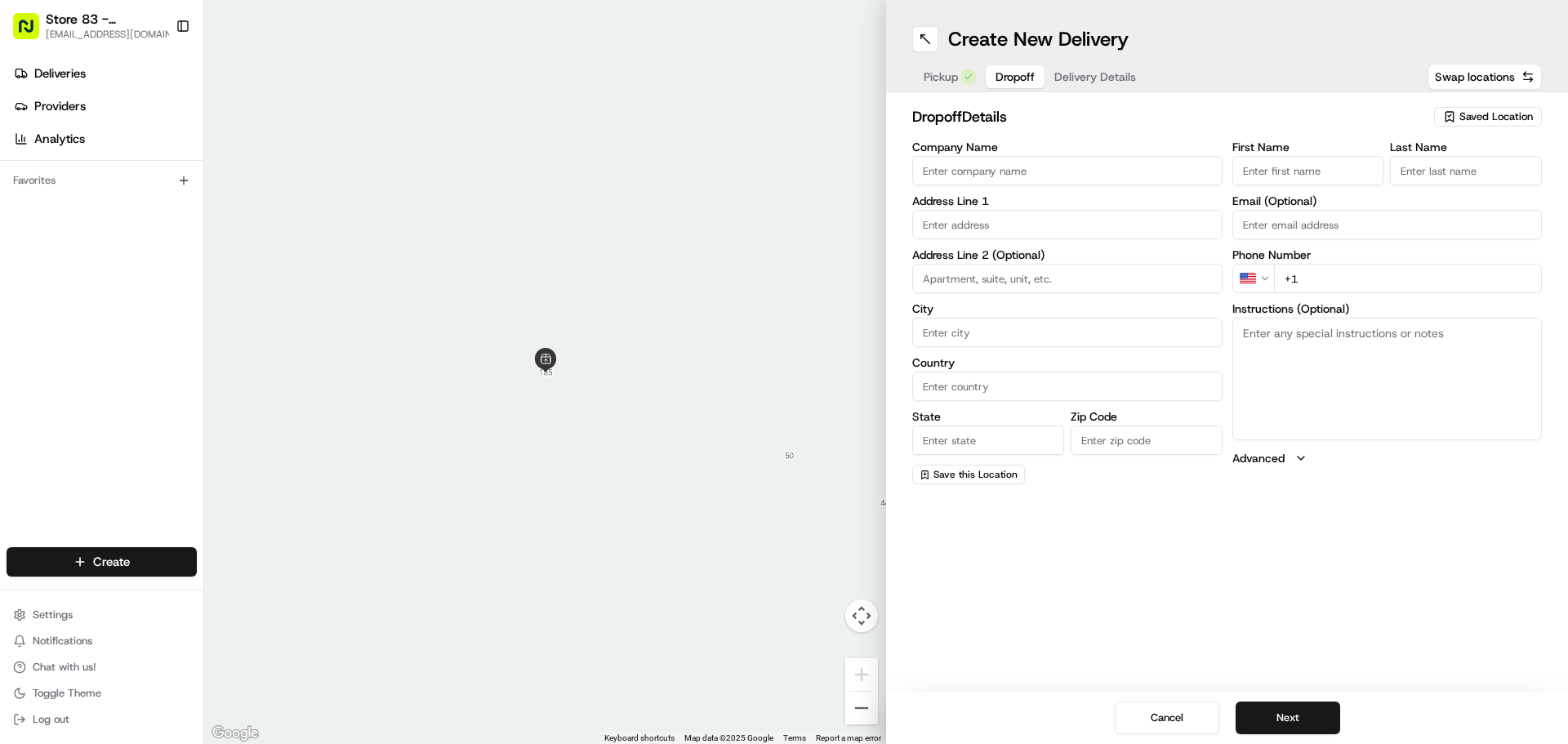 click on "Company Name" at bounding box center [1067, 171] 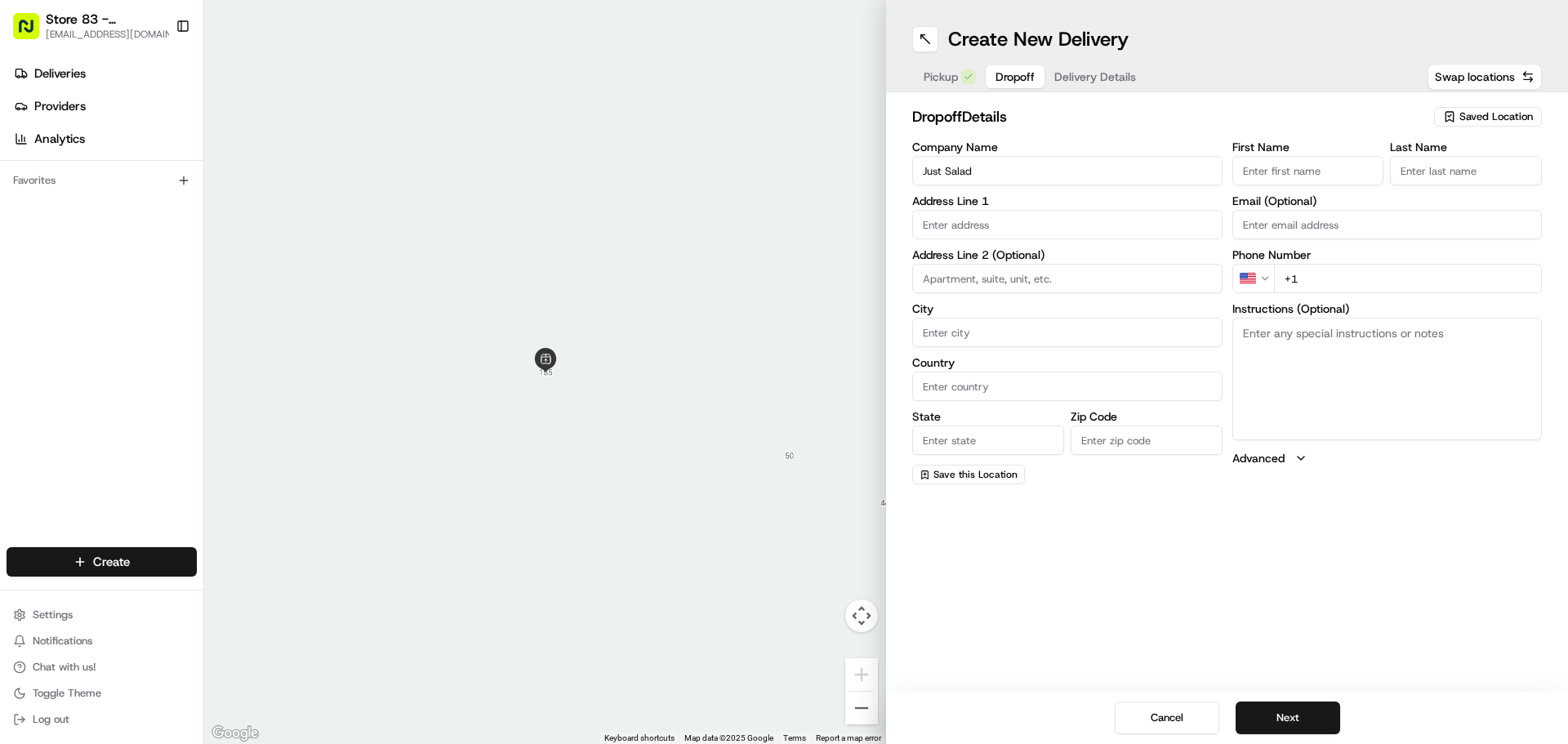 type on "[STREET_ADDRESS]" 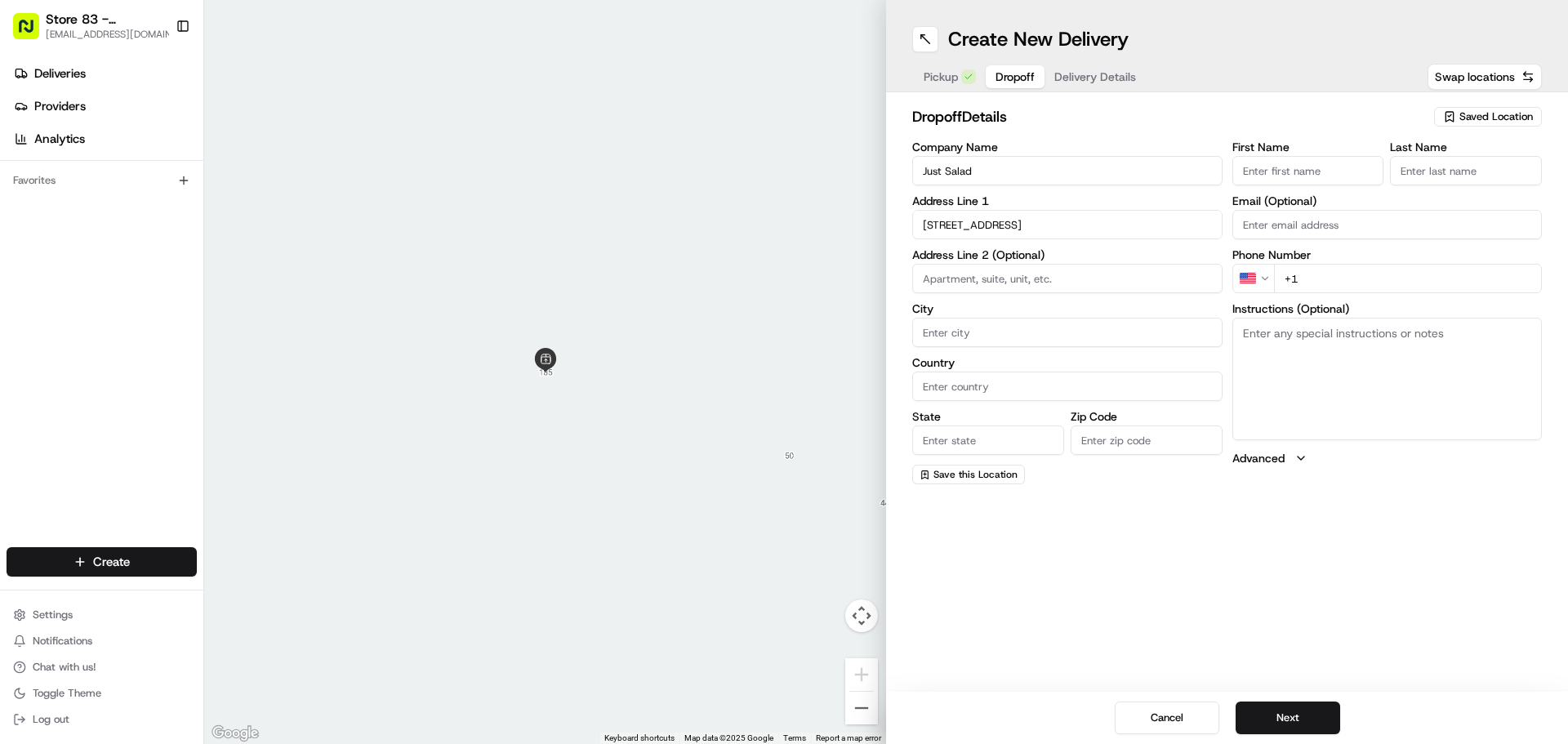 type on "[PERSON_NAME]" 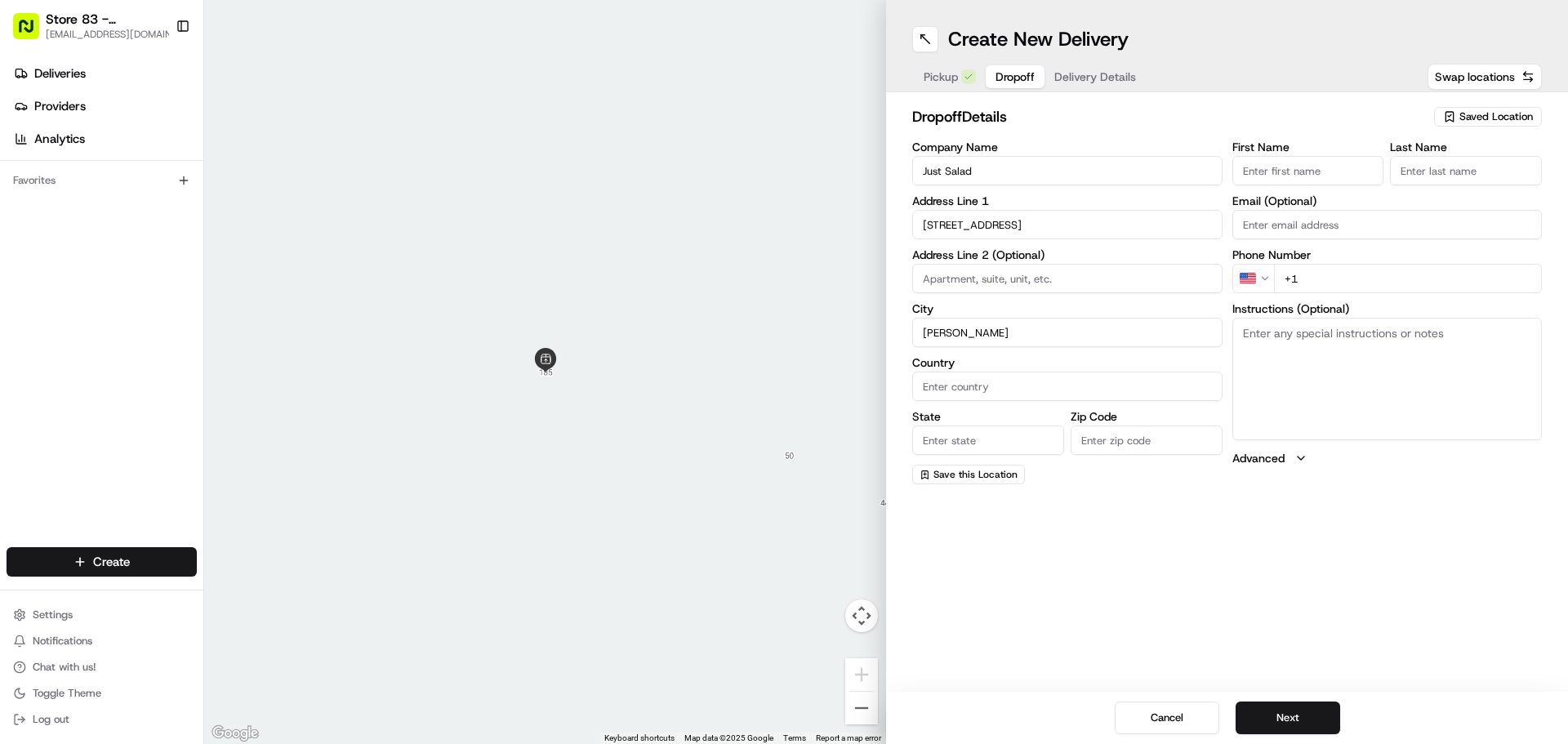 type on "[GEOGRAPHIC_DATA]" 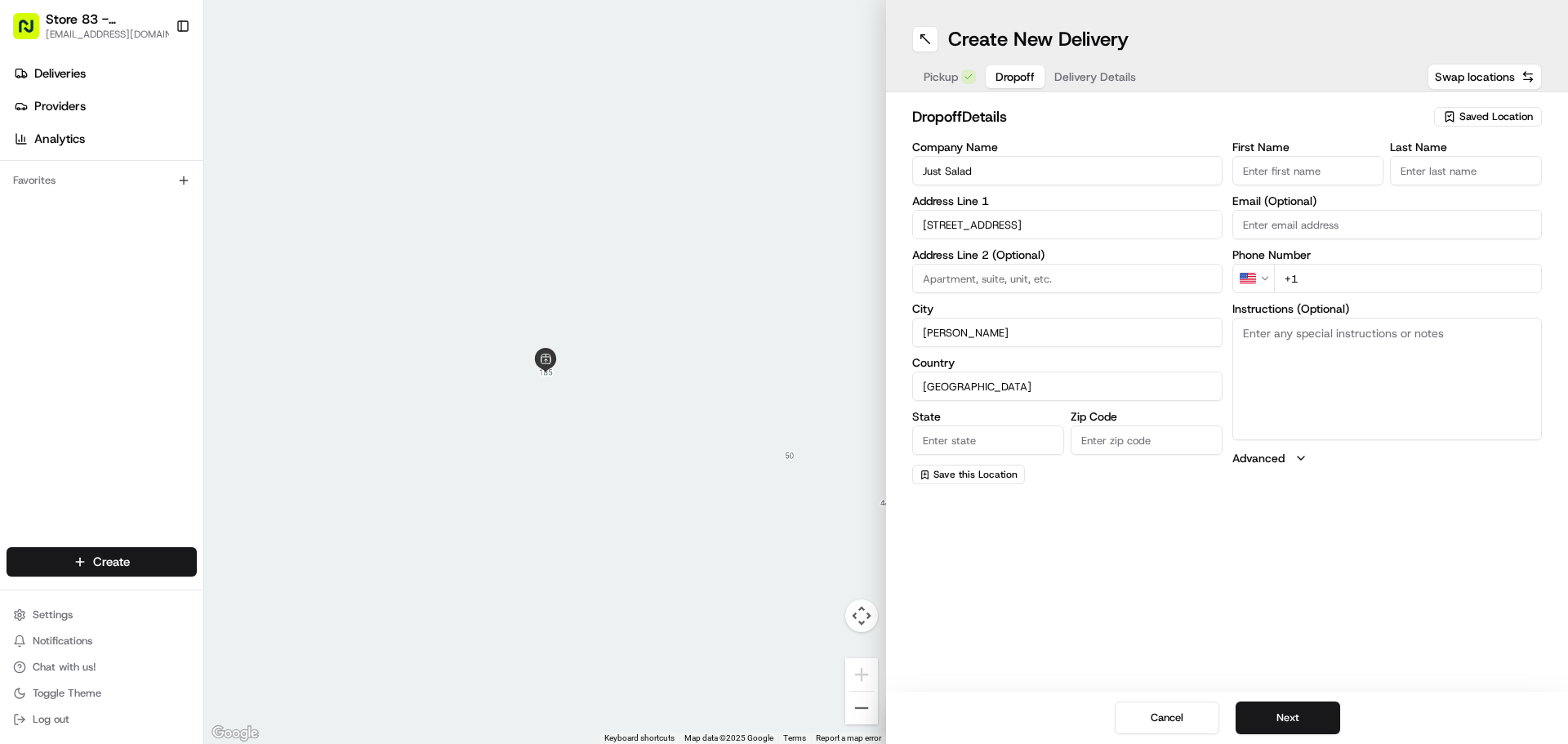 type on "MA" 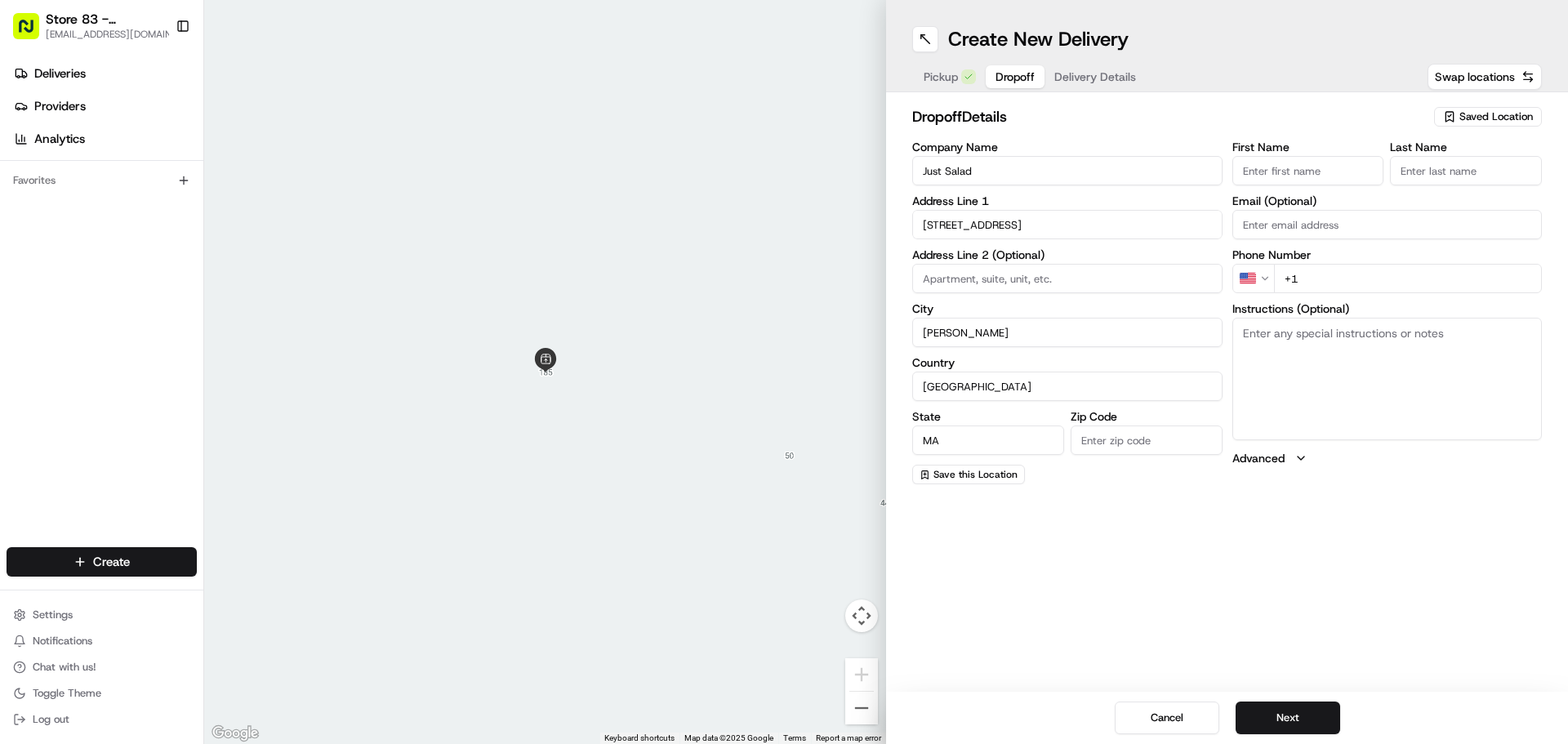 type on "02494" 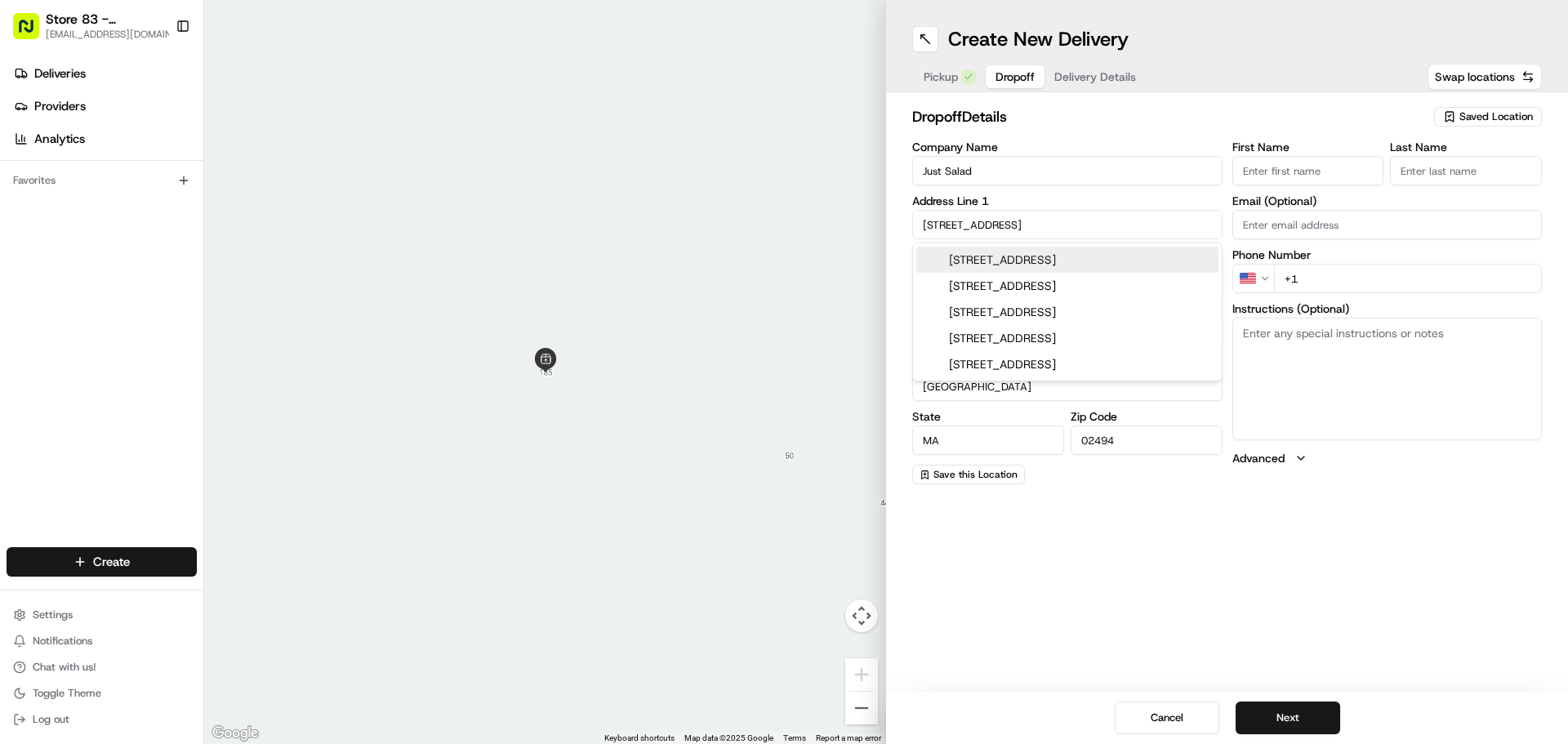 click on "[STREET_ADDRESS]" at bounding box center [1067, 260] 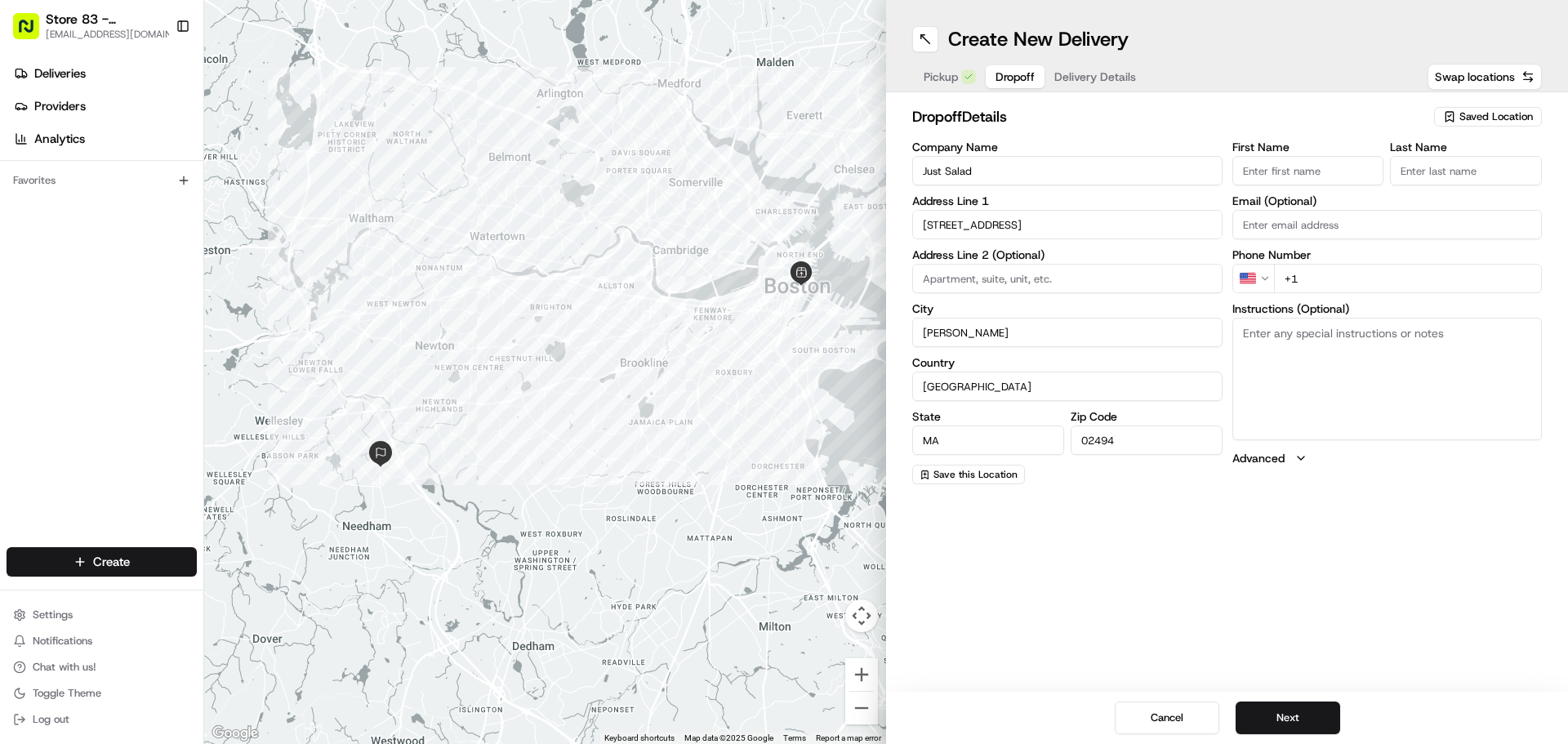 click on "+1" at bounding box center [1408, 278] 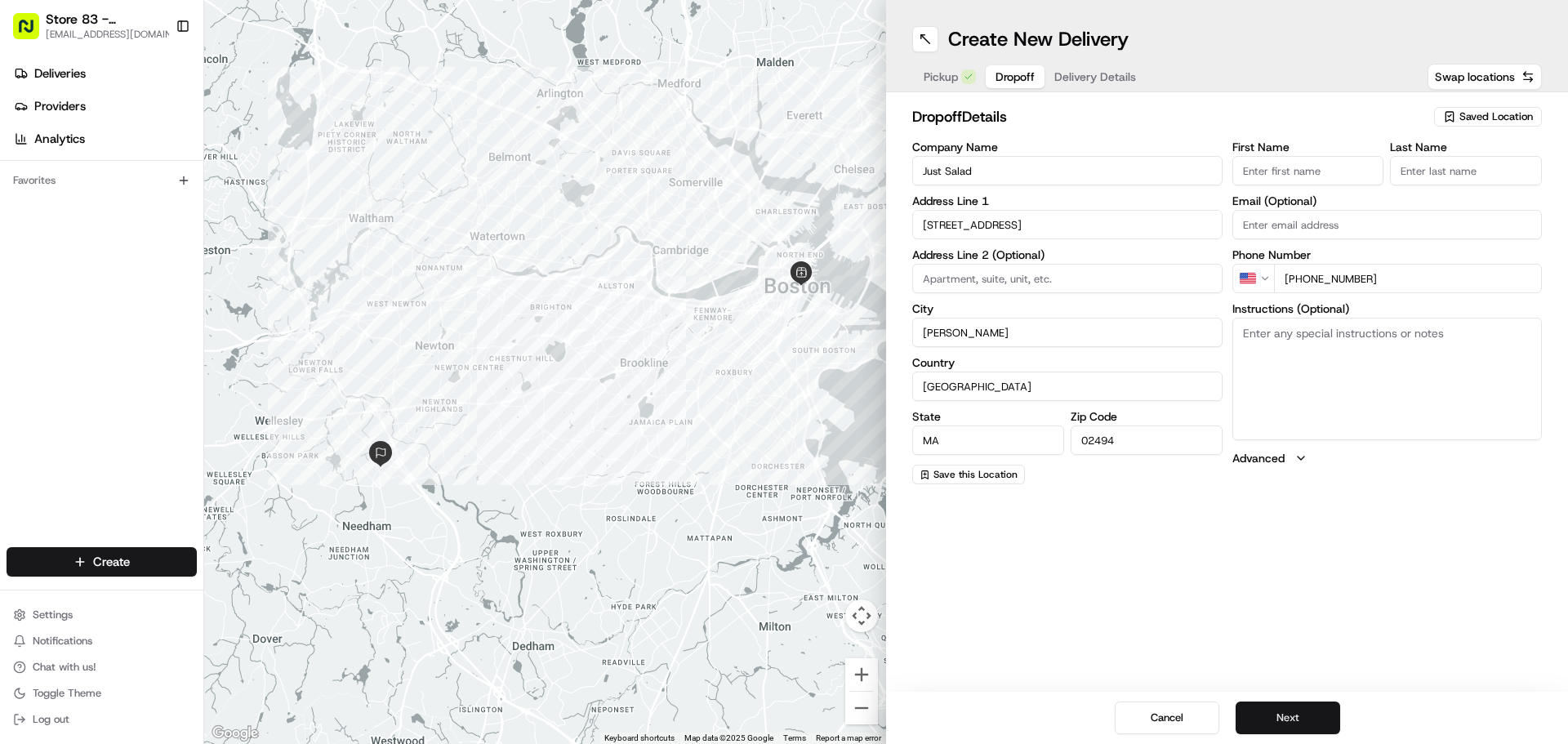 type on "[PHONE_NUMBER]" 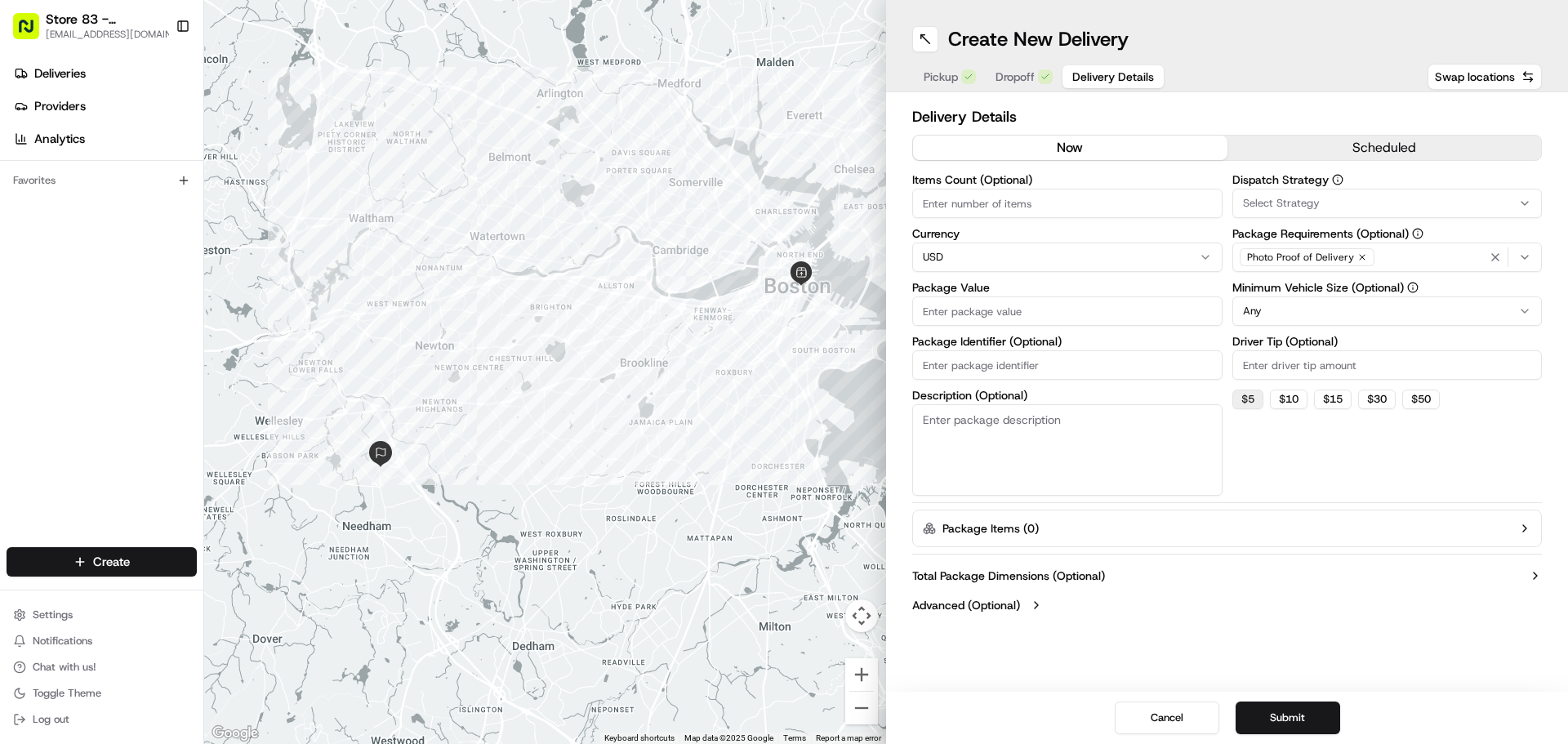click on "$ 5" at bounding box center (1248, 399) 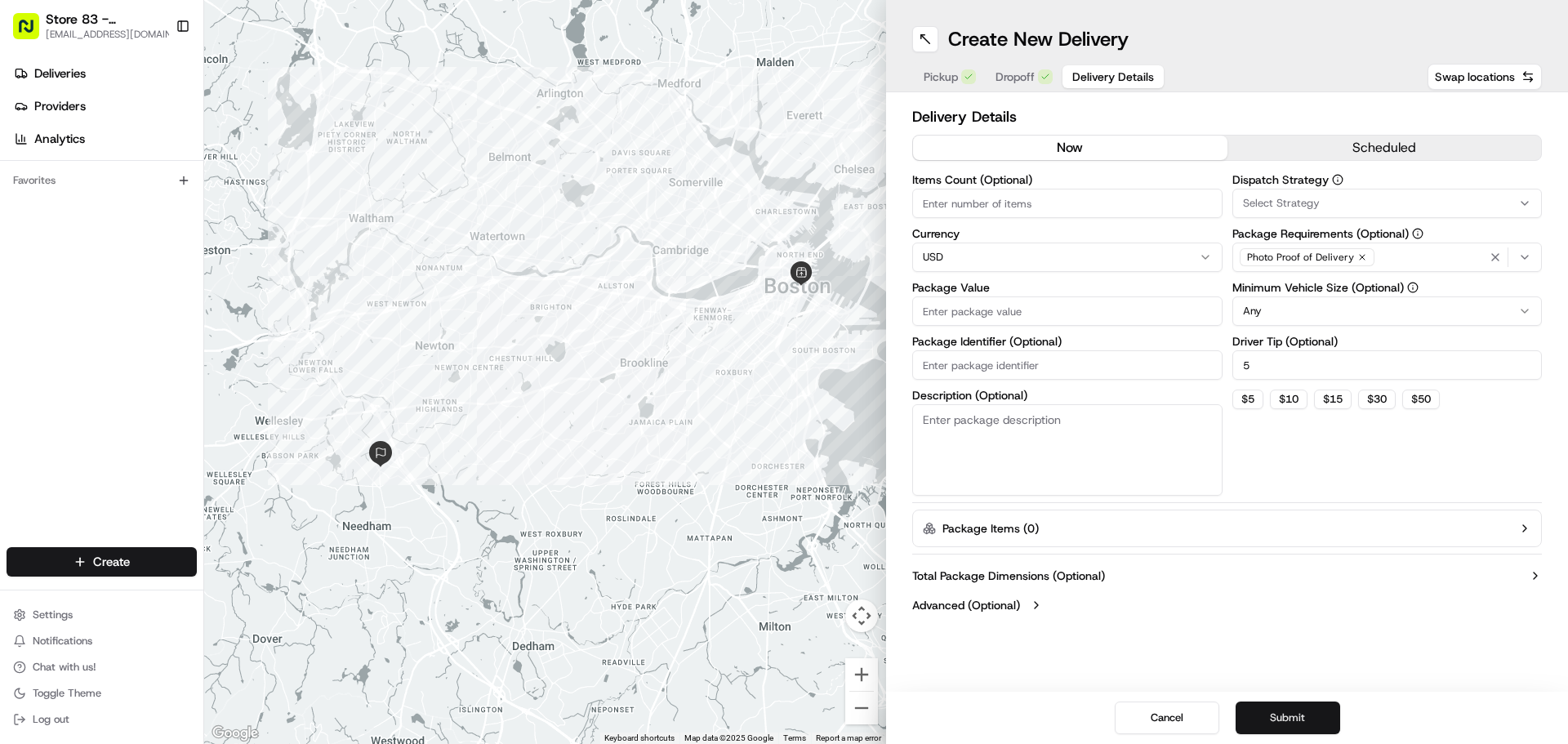 click on "Submit" at bounding box center [1288, 718] 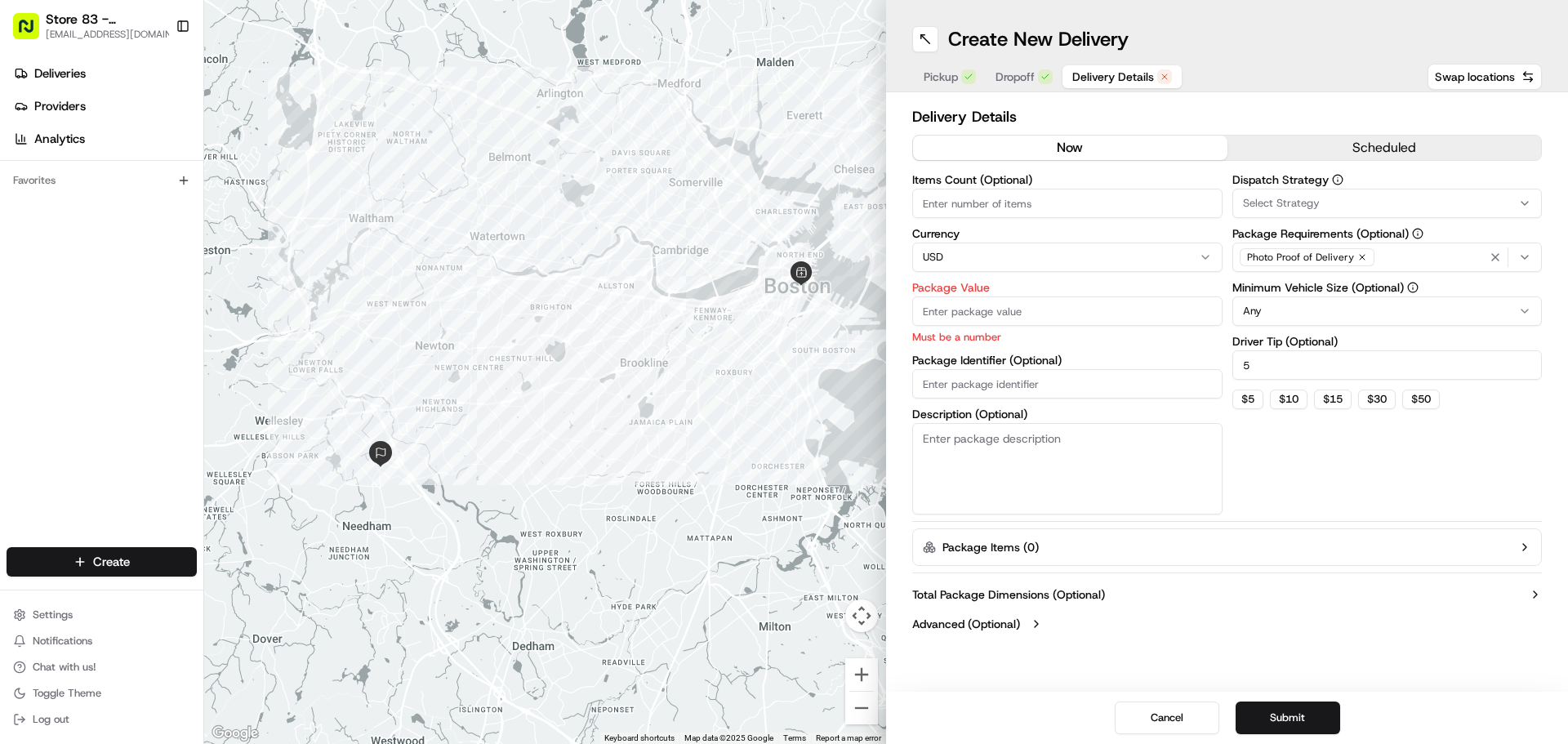 click on "Package Value" at bounding box center (1067, 311) 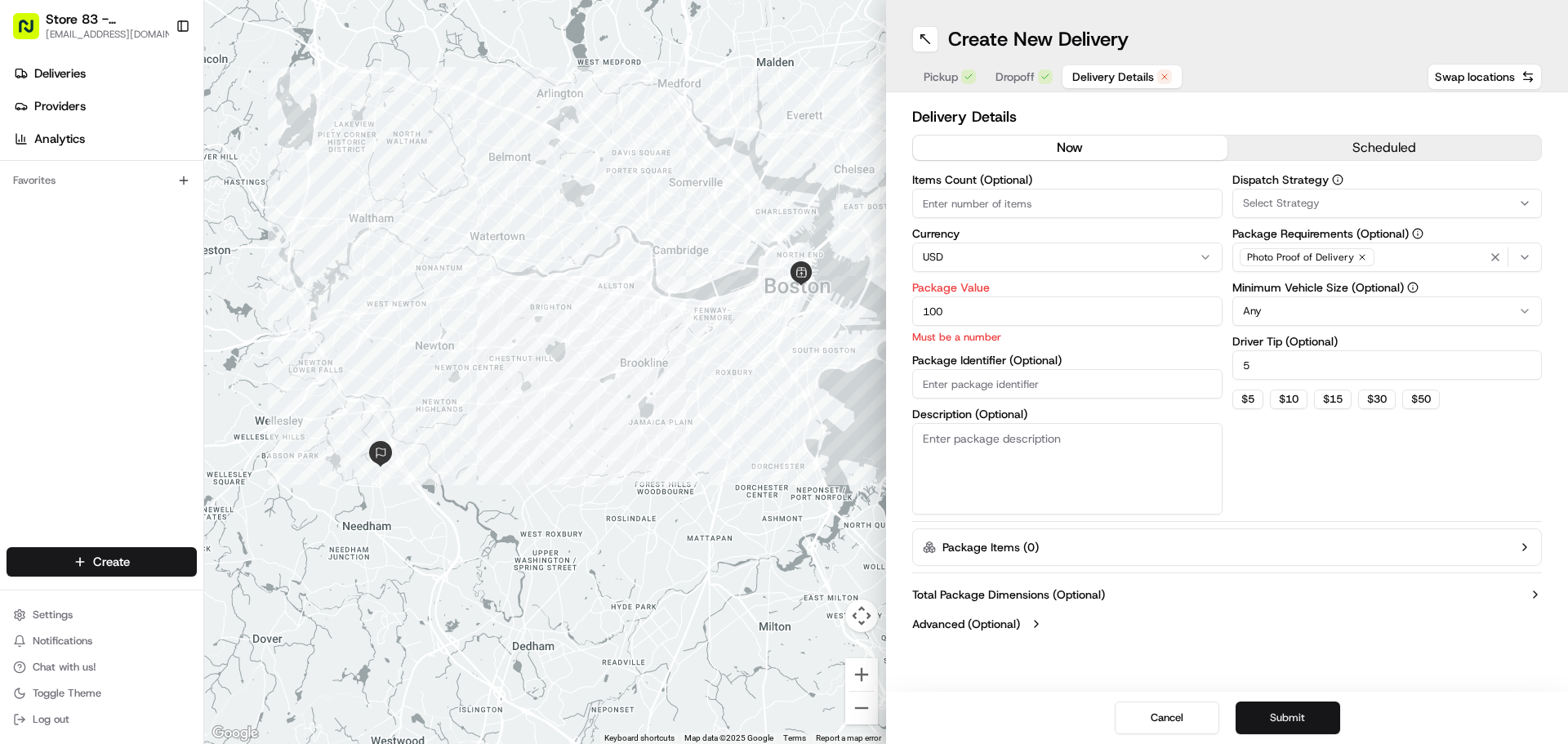 type on "100" 